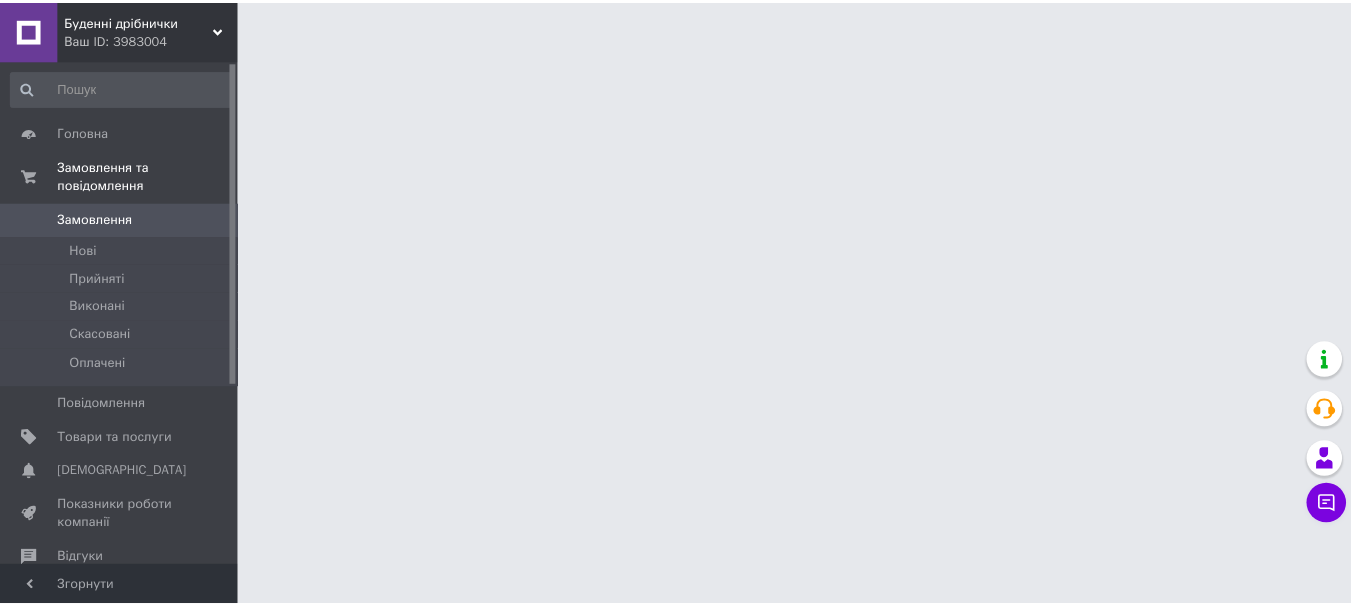 scroll, scrollTop: 0, scrollLeft: 0, axis: both 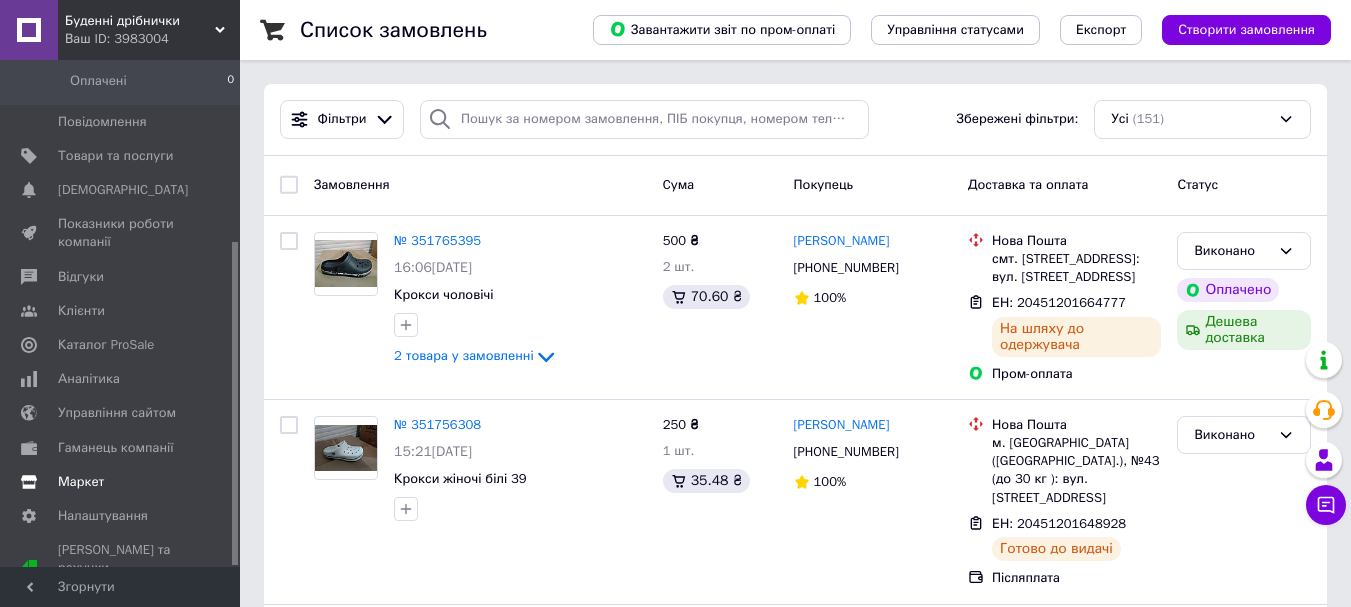 click on "Маркет" at bounding box center (81, 482) 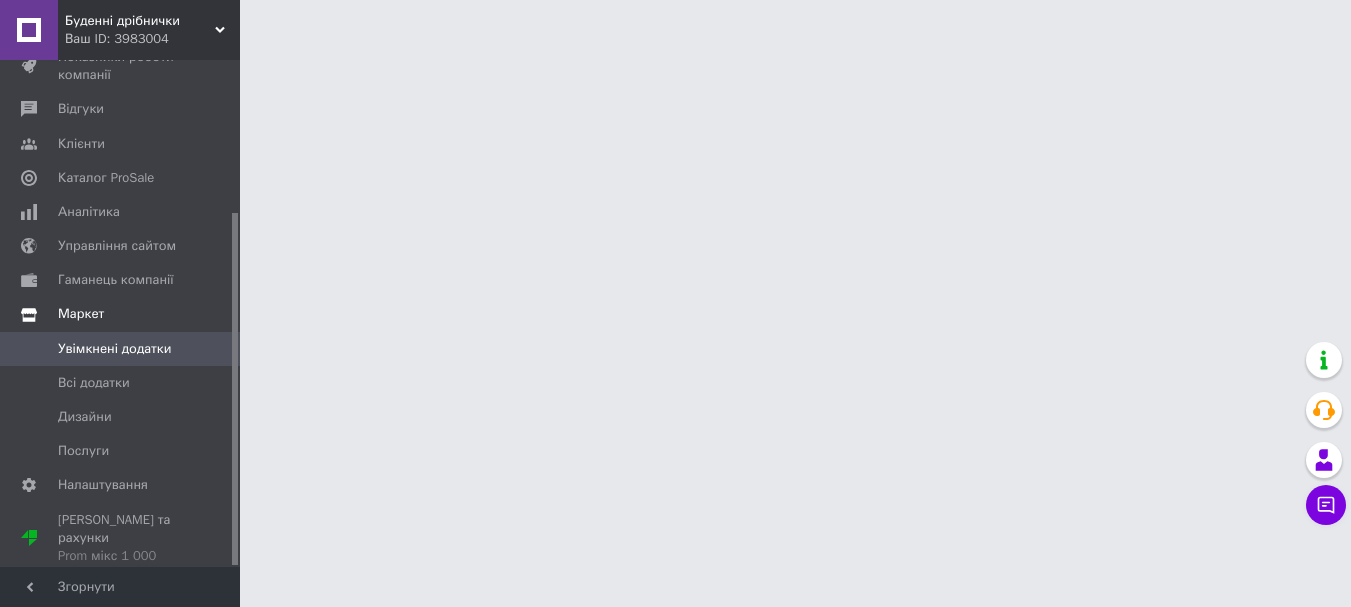 scroll, scrollTop: 219, scrollLeft: 0, axis: vertical 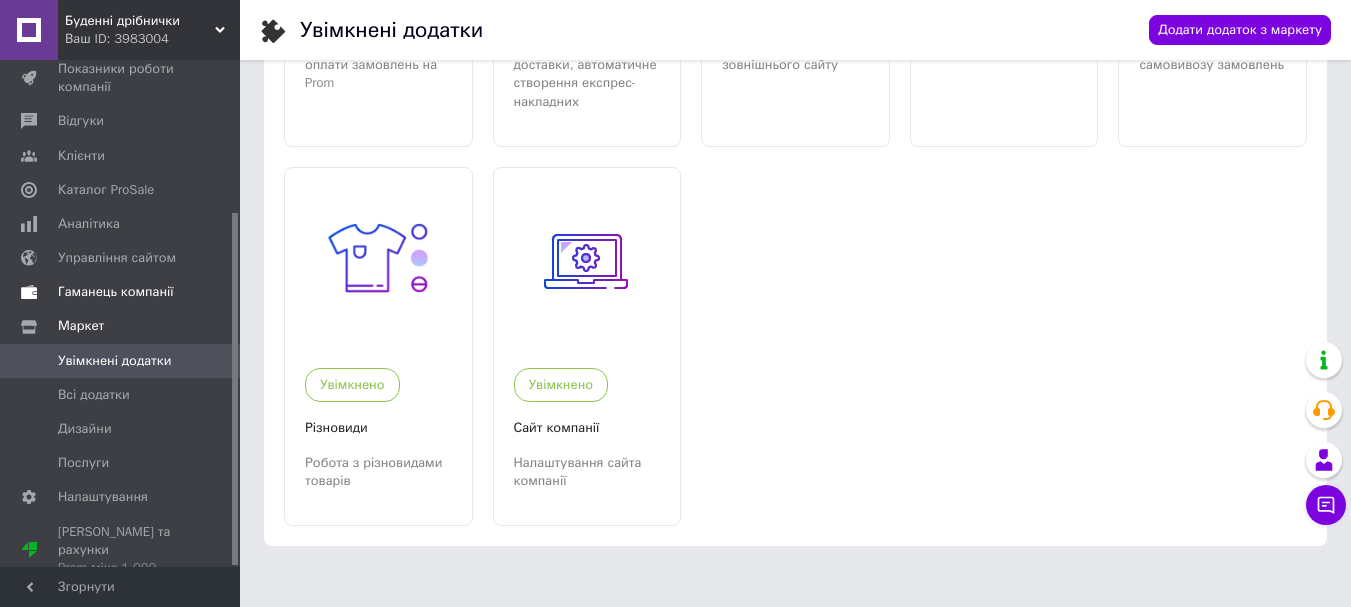 click on "Гаманець компанії" at bounding box center (116, 292) 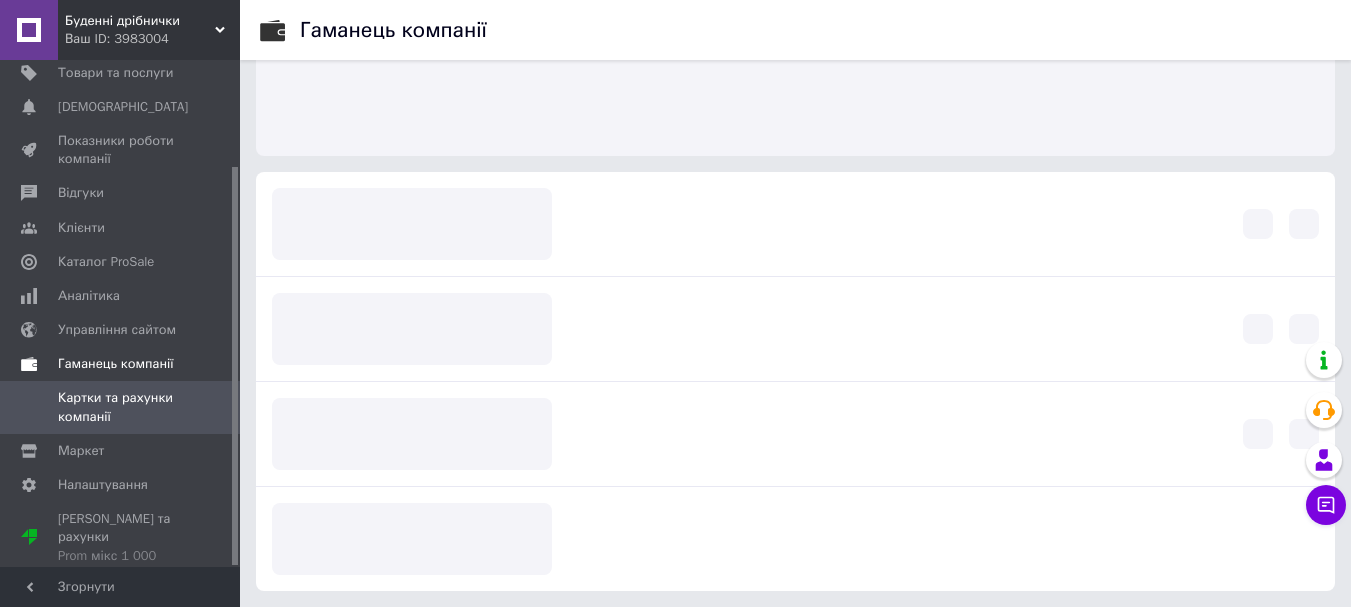 scroll, scrollTop: 135, scrollLeft: 0, axis: vertical 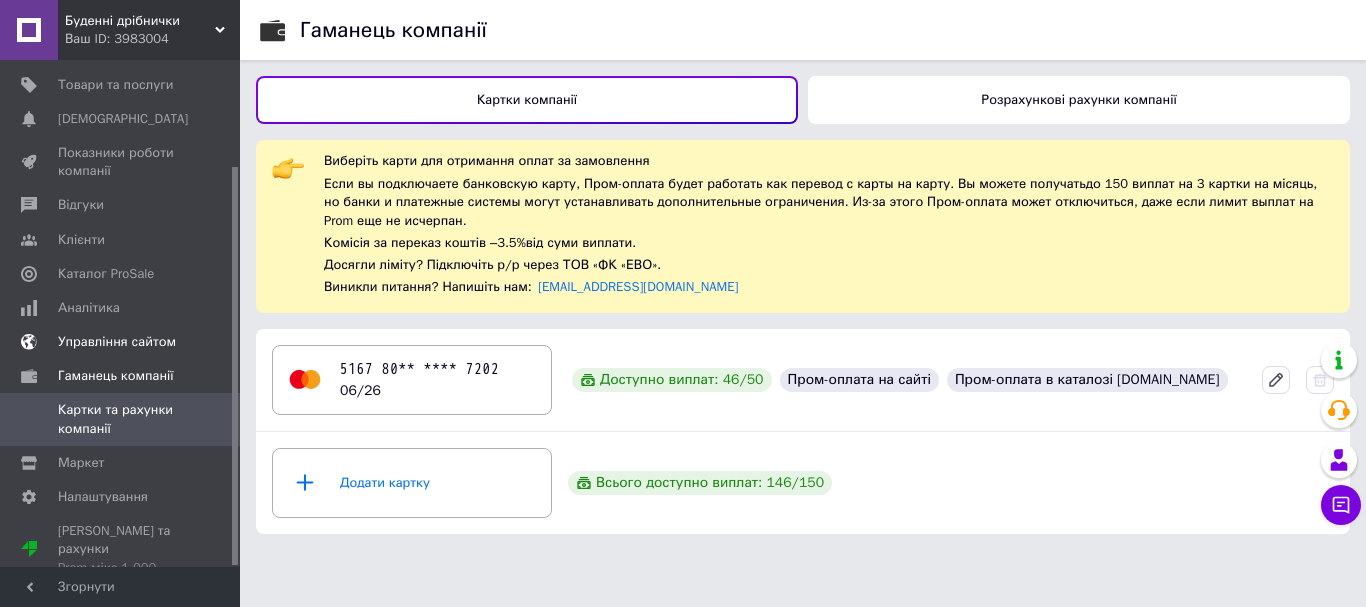 click on "Управління сайтом" at bounding box center [117, 342] 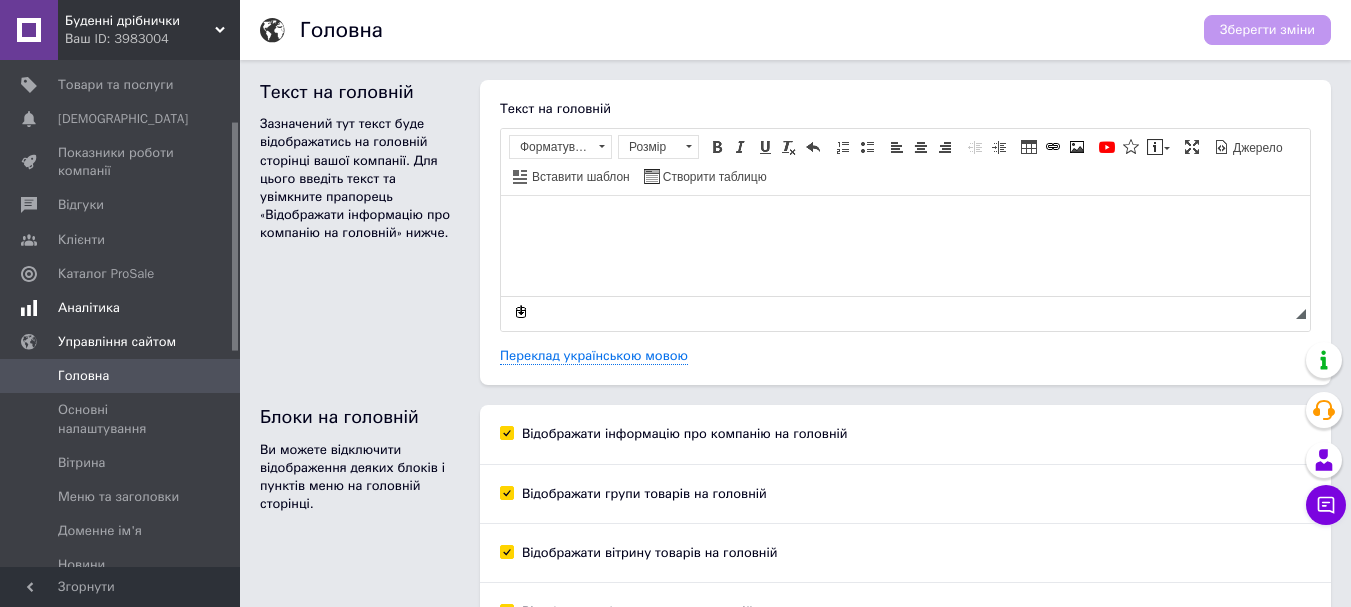 click on "Аналітика" at bounding box center [89, 308] 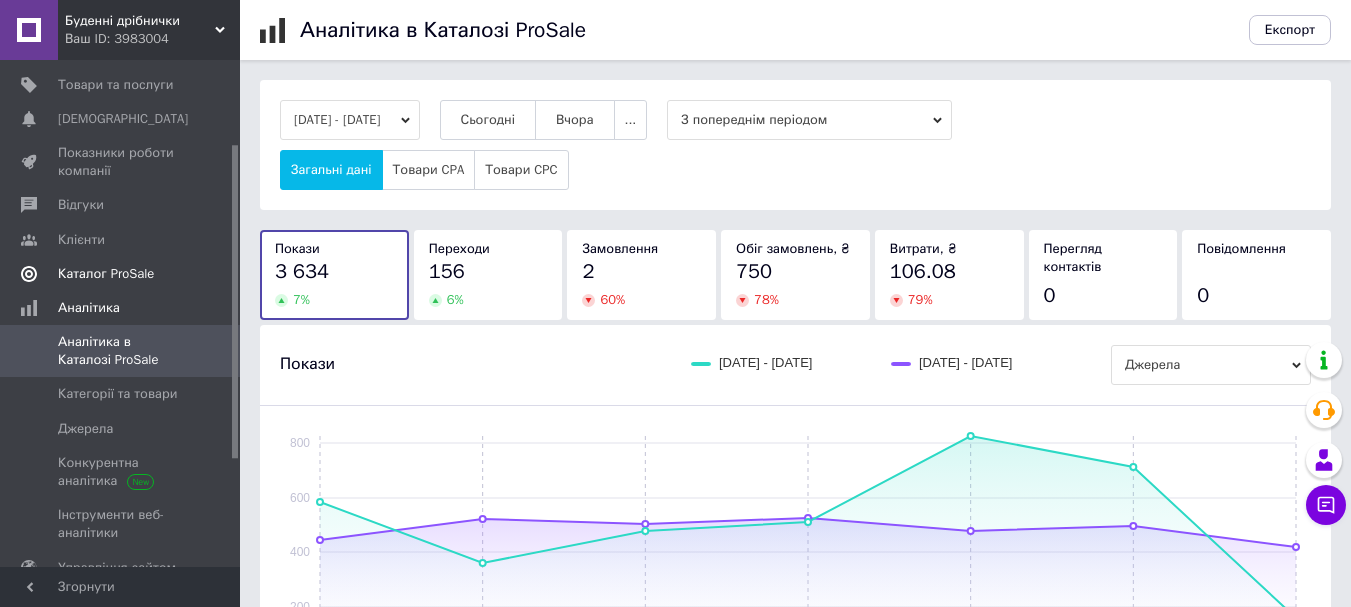 click on "Каталог ProSale" at bounding box center [106, 274] 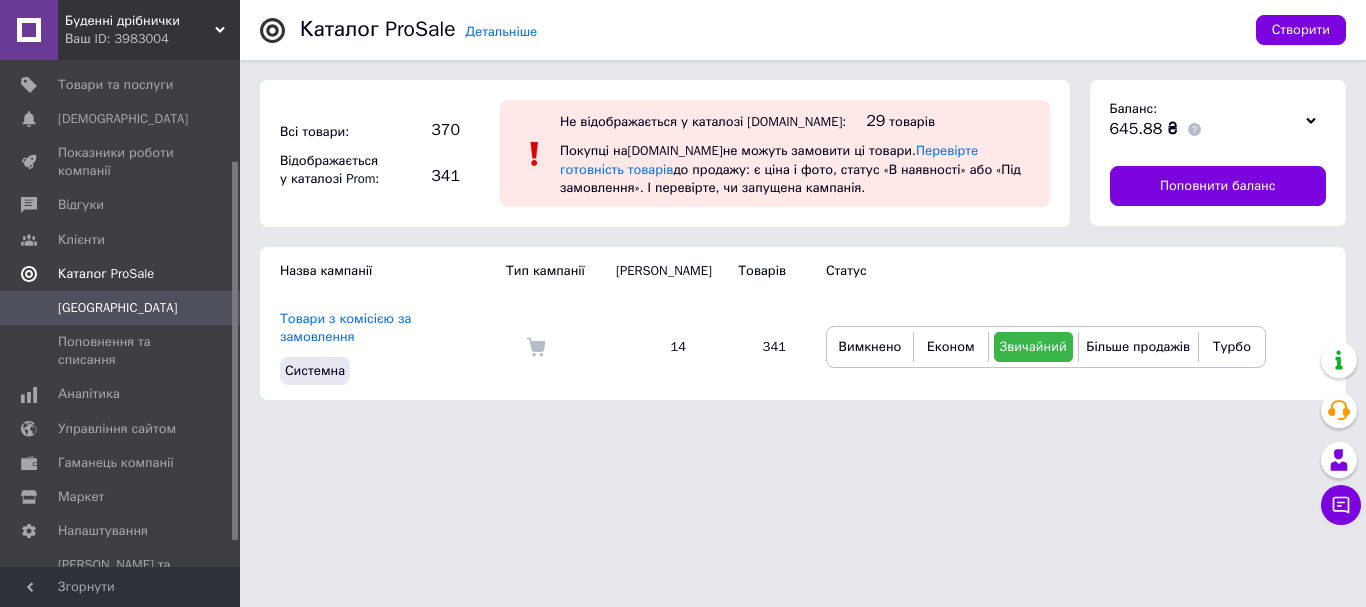 click on "Каталог ProSale" at bounding box center [106, 274] 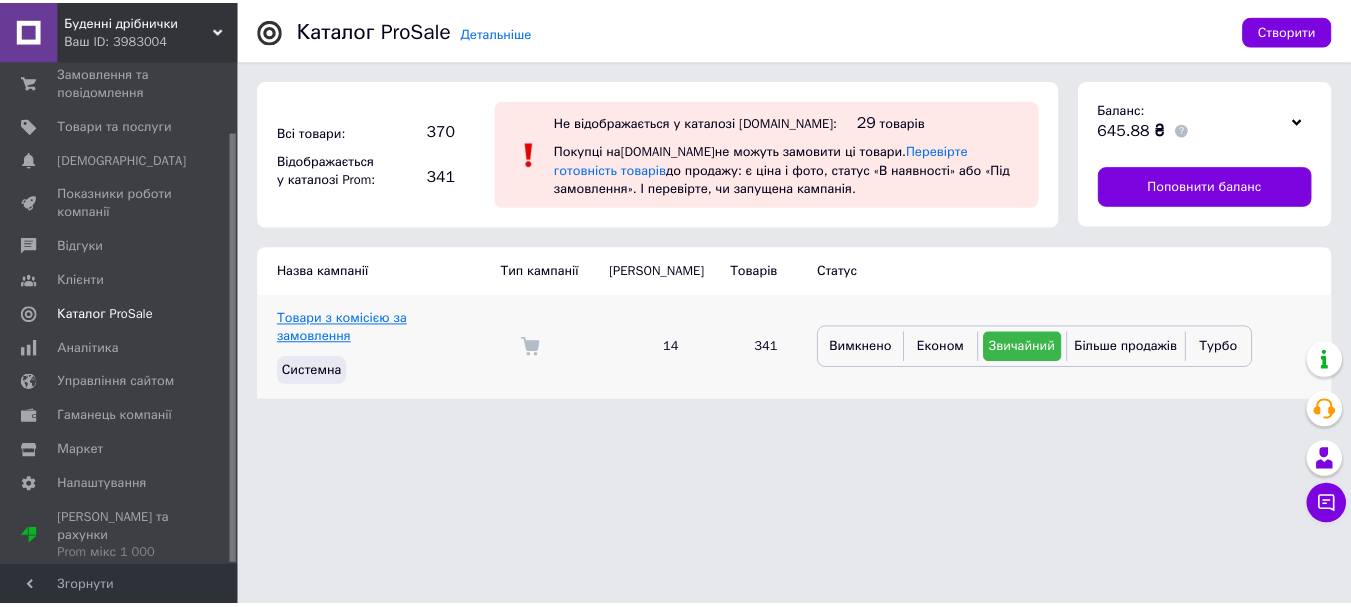 scroll, scrollTop: 82, scrollLeft: 0, axis: vertical 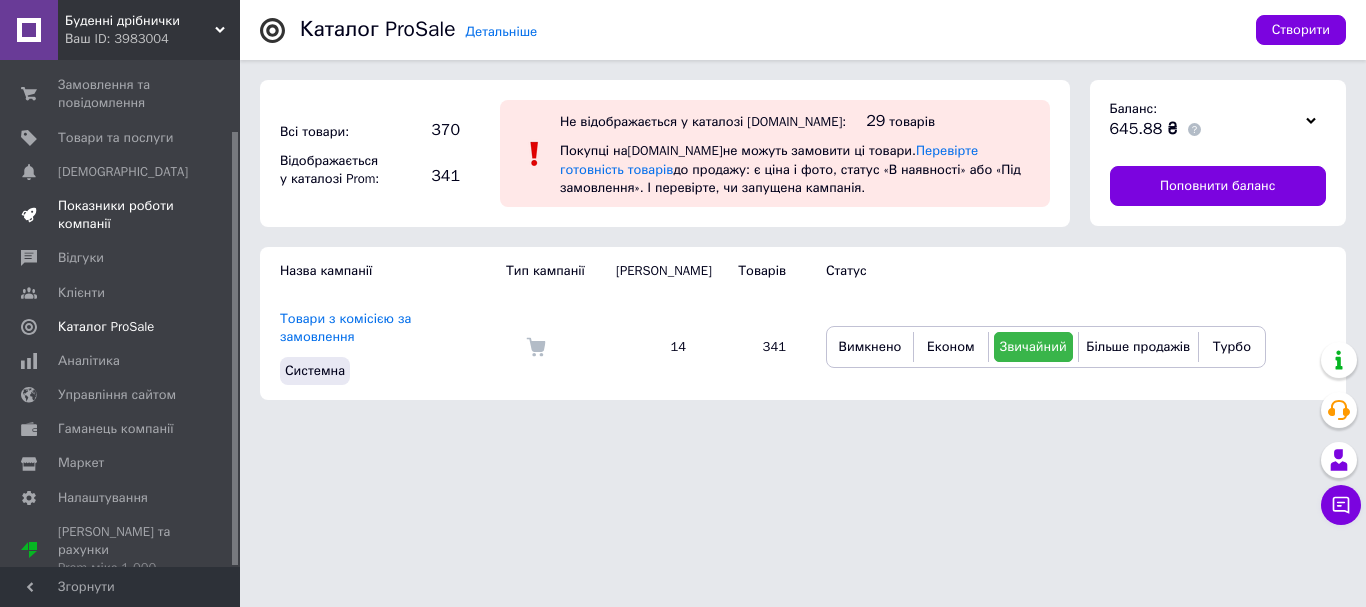 click on "Показники роботи компанії" at bounding box center [121, 215] 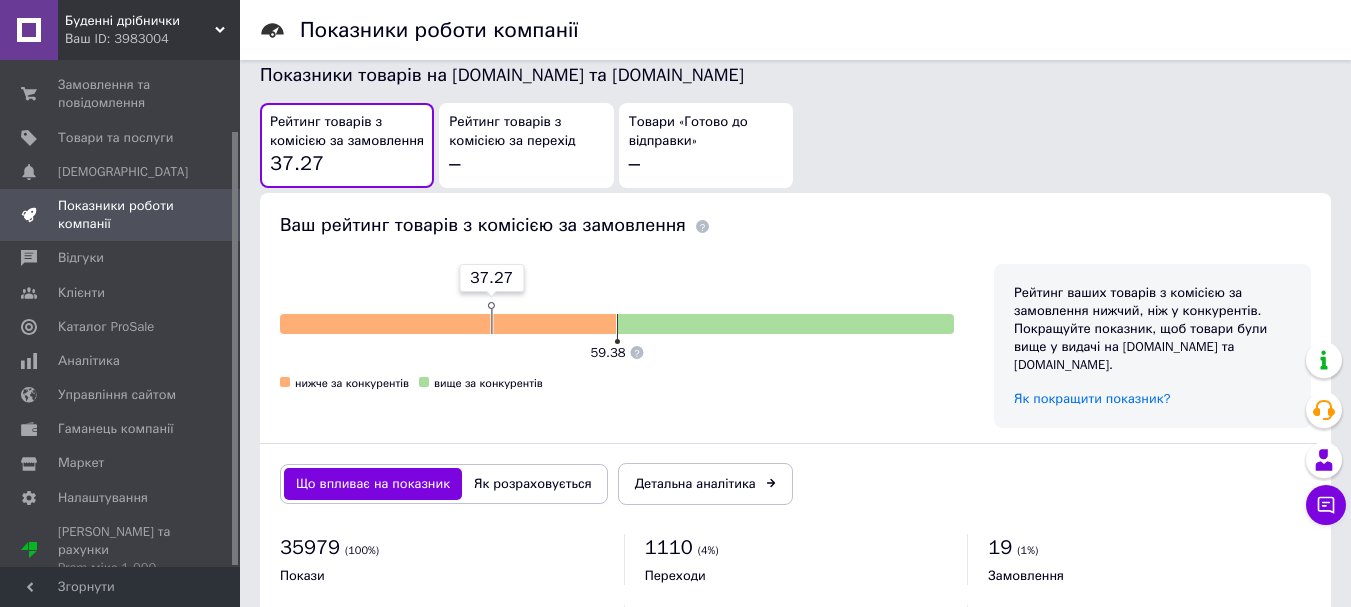 scroll, scrollTop: 1201, scrollLeft: 0, axis: vertical 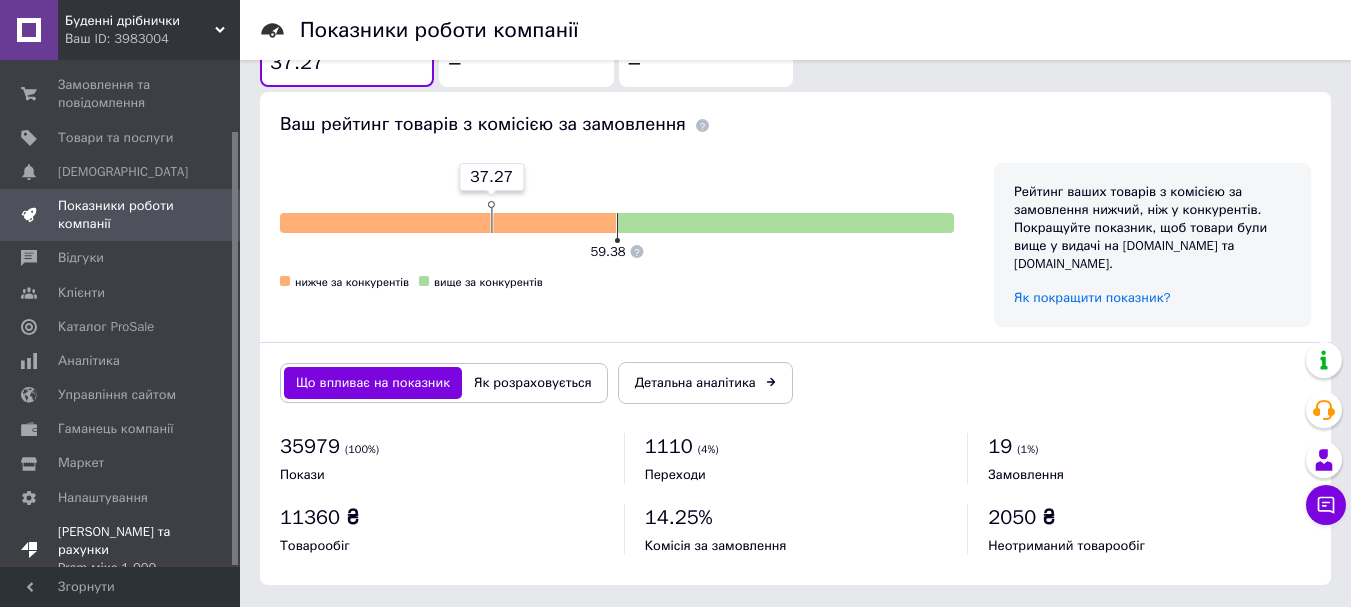 click on "[PERSON_NAME] та рахунки Prom мікс 1 000" at bounding box center [121, 550] 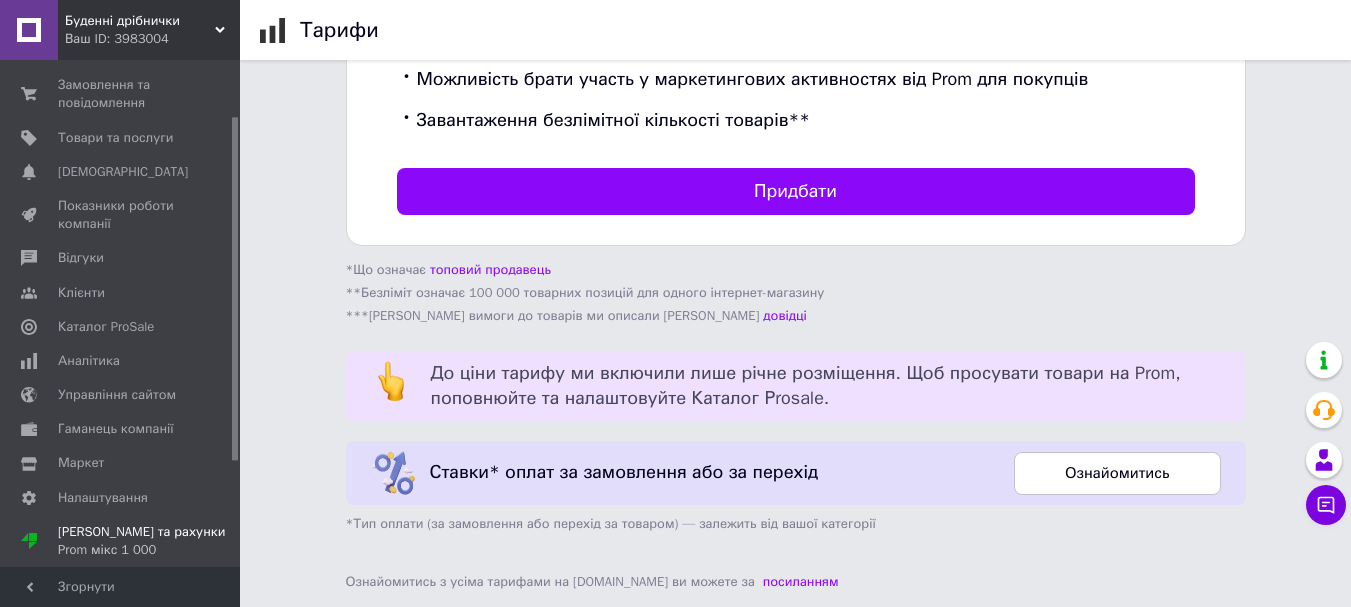 scroll, scrollTop: 819, scrollLeft: 0, axis: vertical 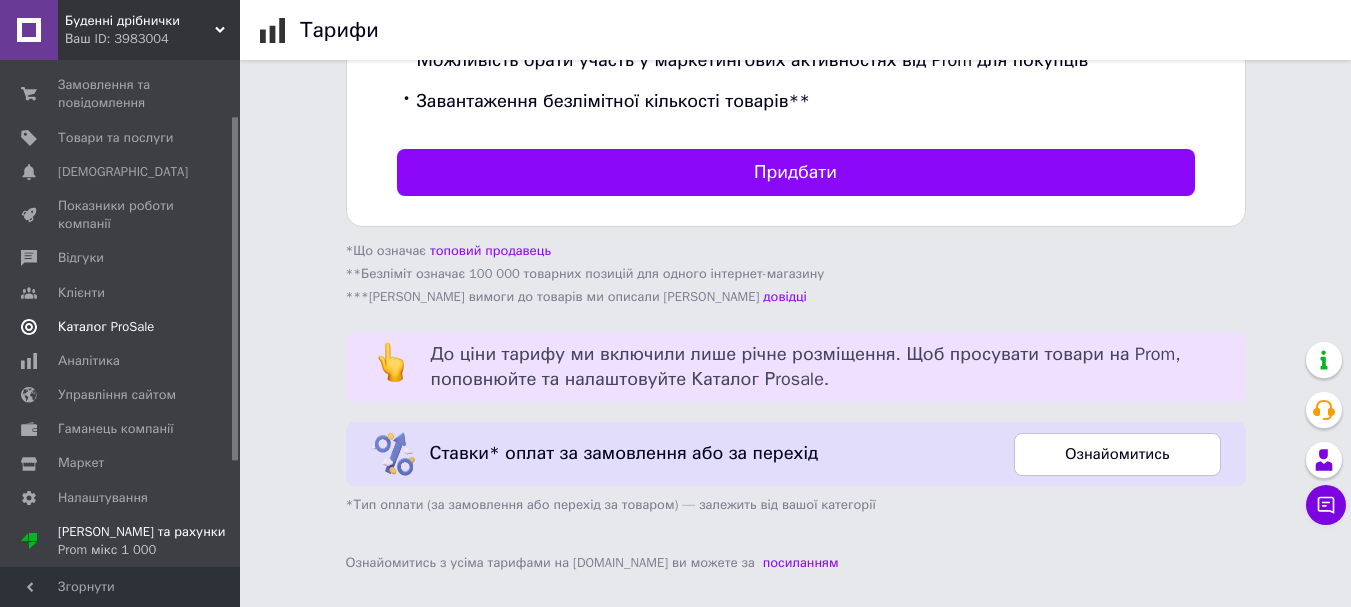 click on "Каталог ProSale" at bounding box center (106, 327) 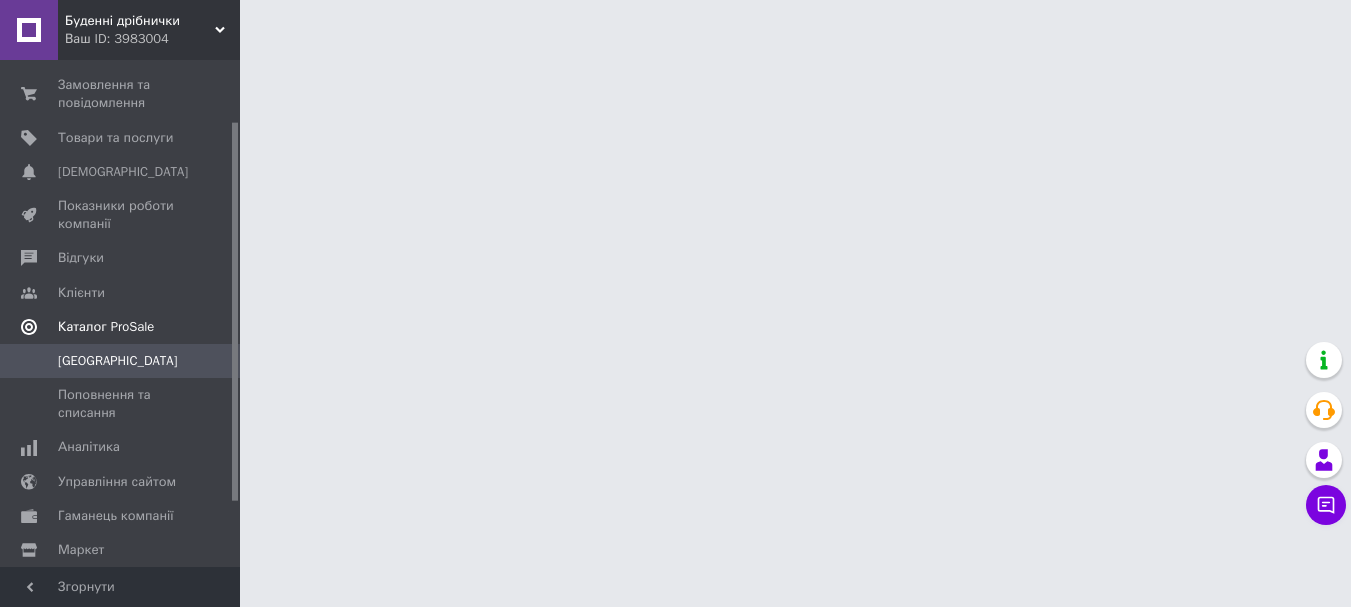 scroll, scrollTop: 0, scrollLeft: 0, axis: both 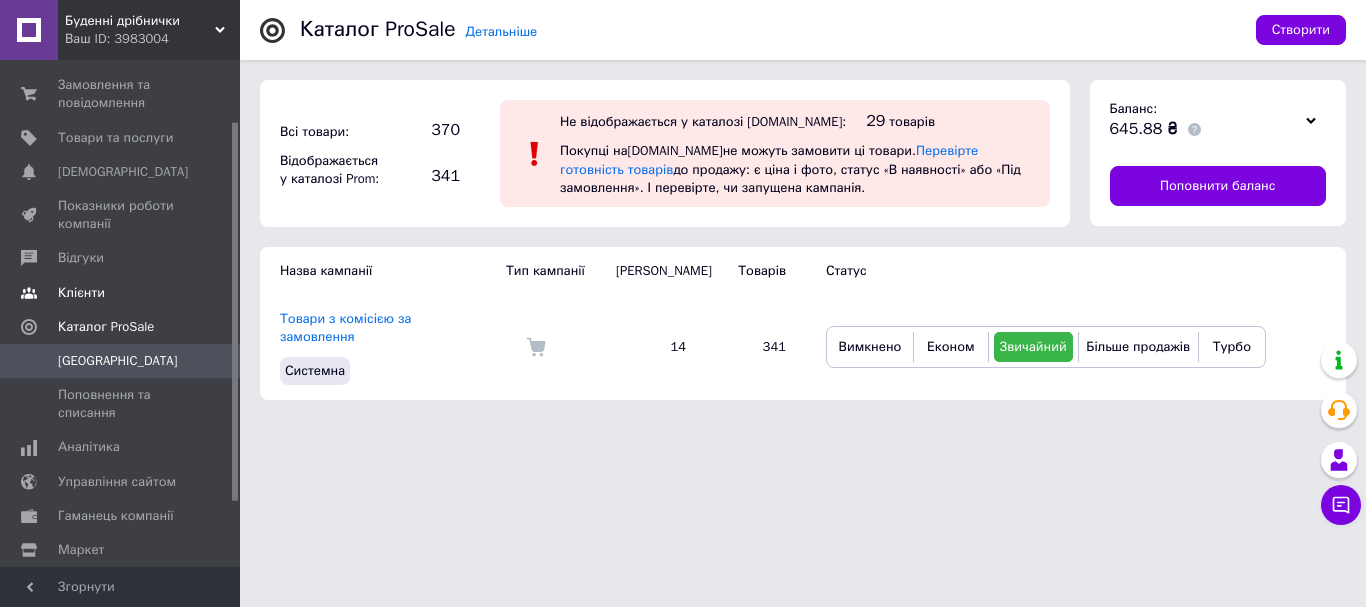 click on "Клієнти" at bounding box center [81, 293] 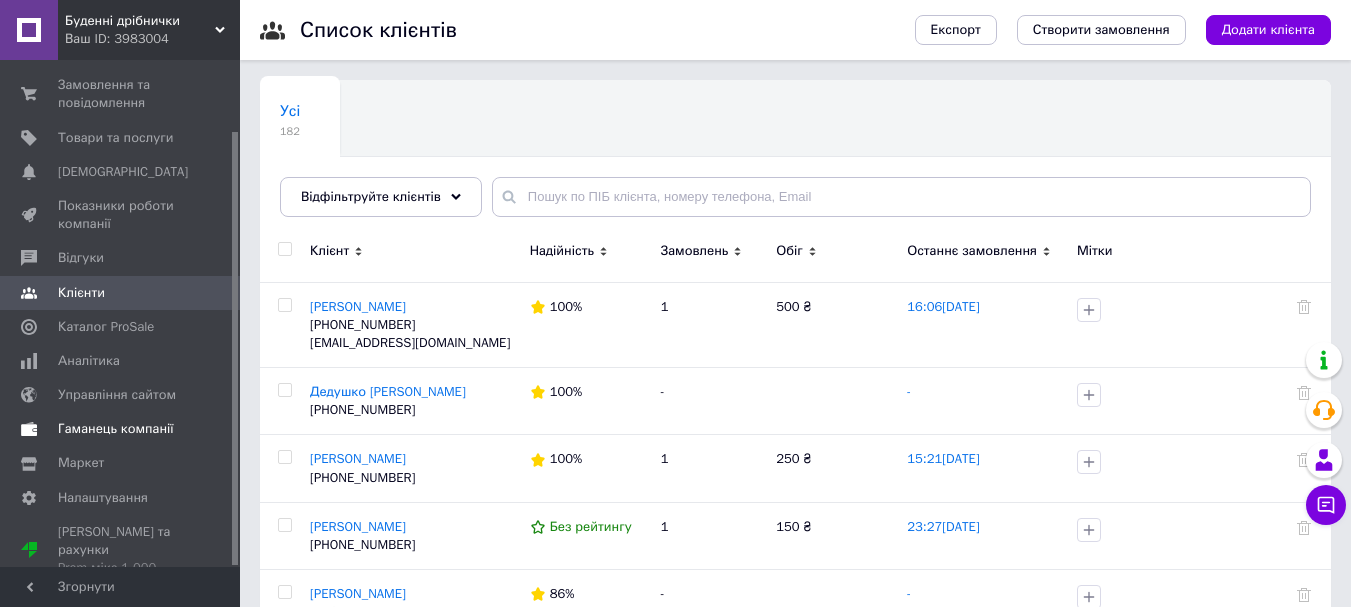 click on "Гаманець компанії" at bounding box center [116, 429] 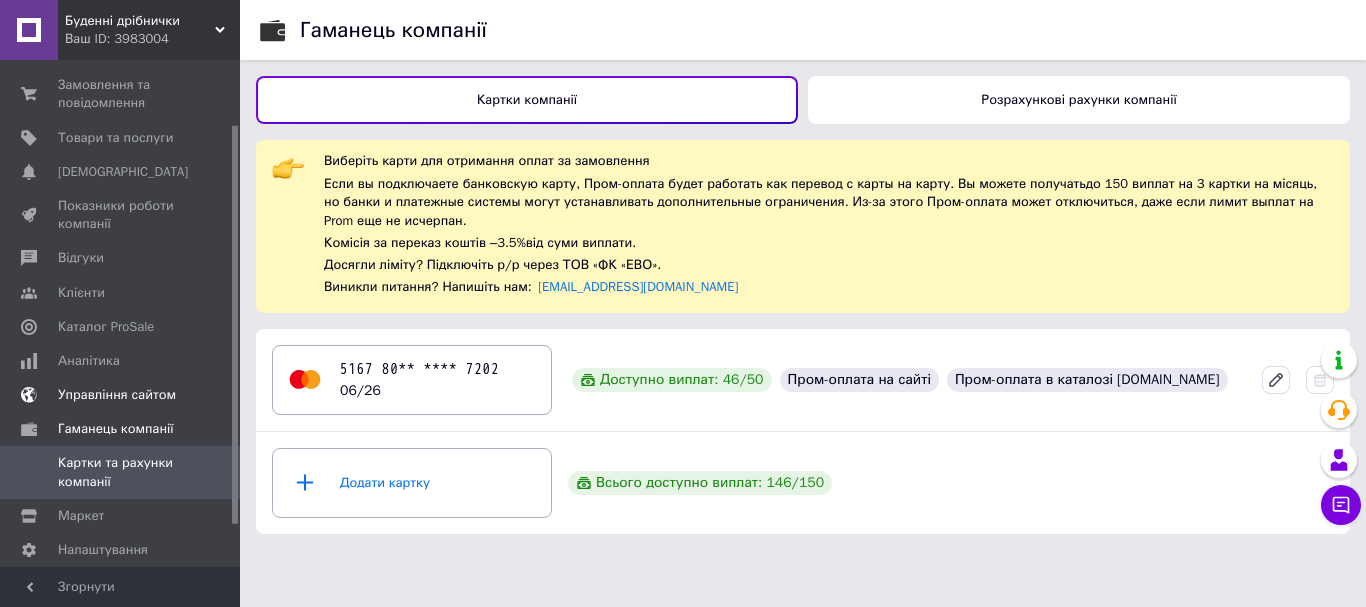 click on "Управління сайтом" at bounding box center [117, 395] 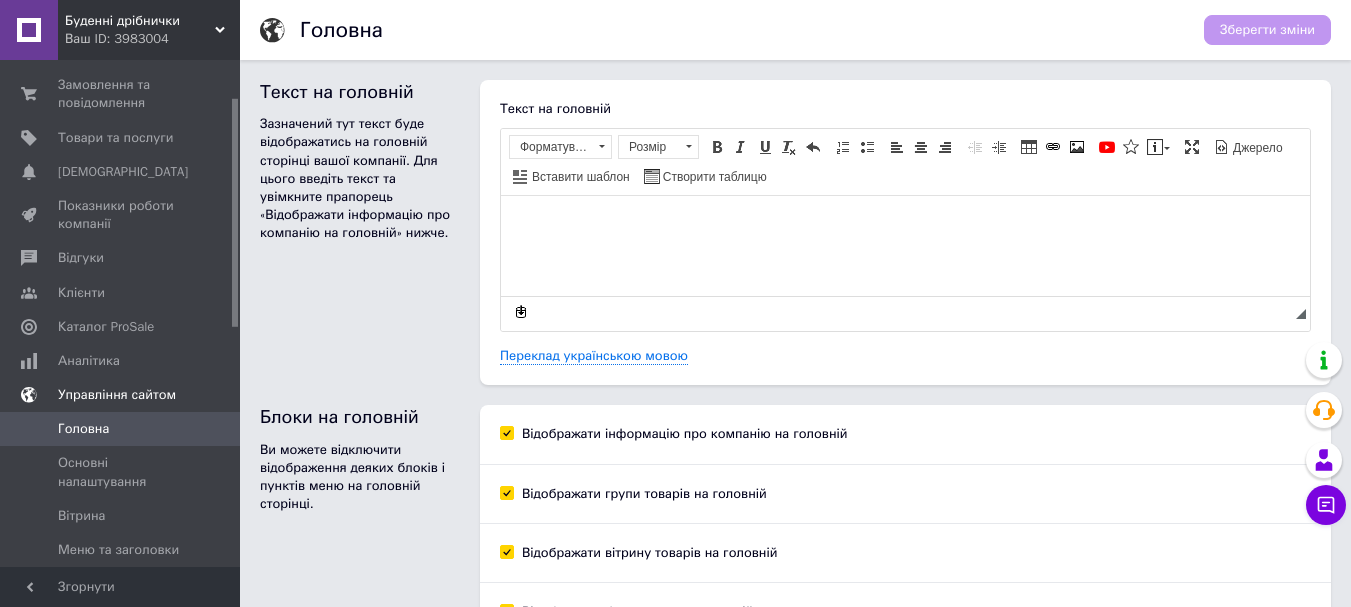 scroll, scrollTop: 0, scrollLeft: 0, axis: both 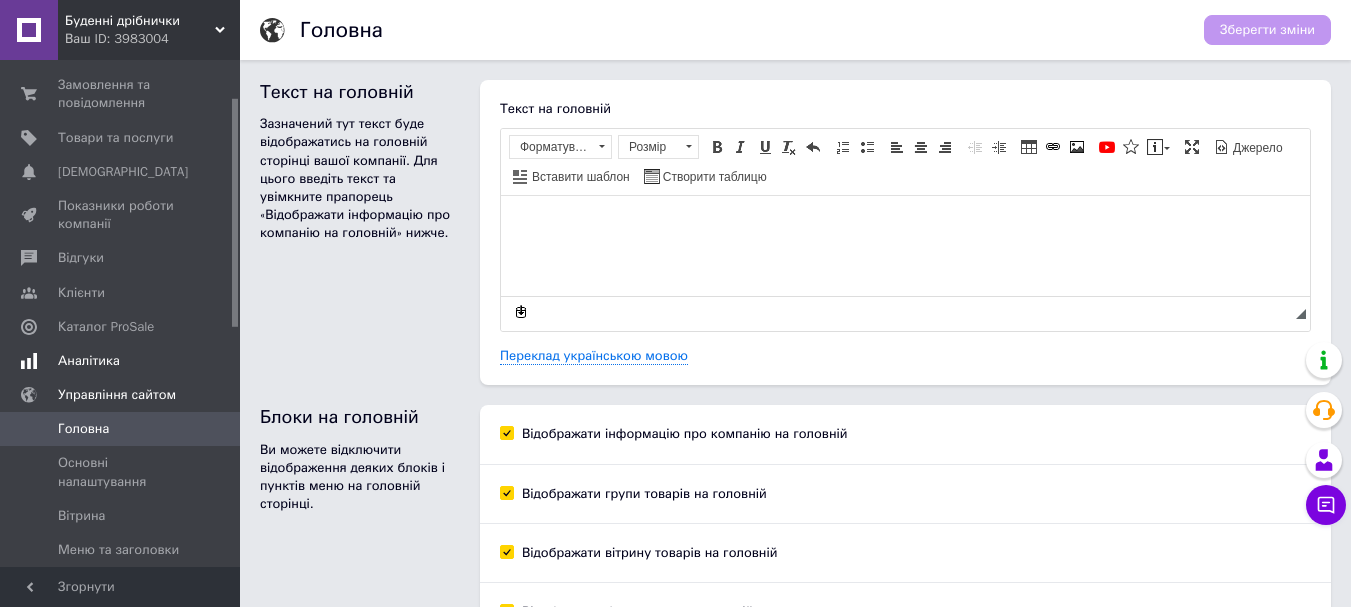 click on "Аналітика" at bounding box center [89, 361] 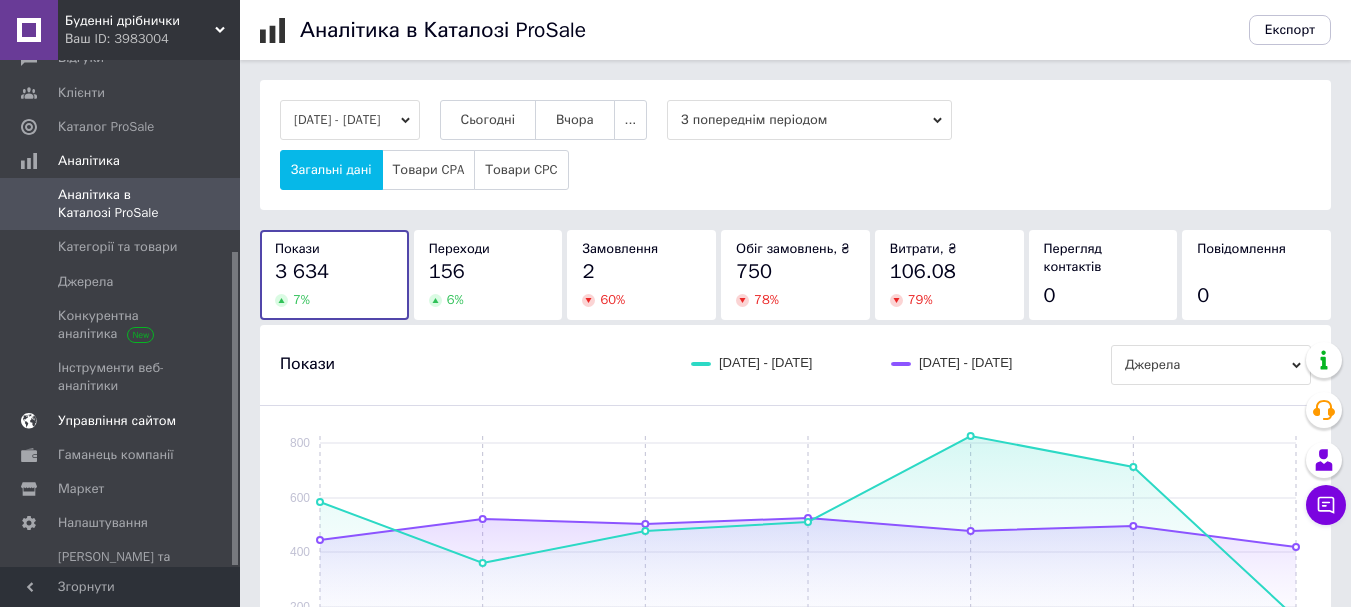scroll, scrollTop: 308, scrollLeft: 0, axis: vertical 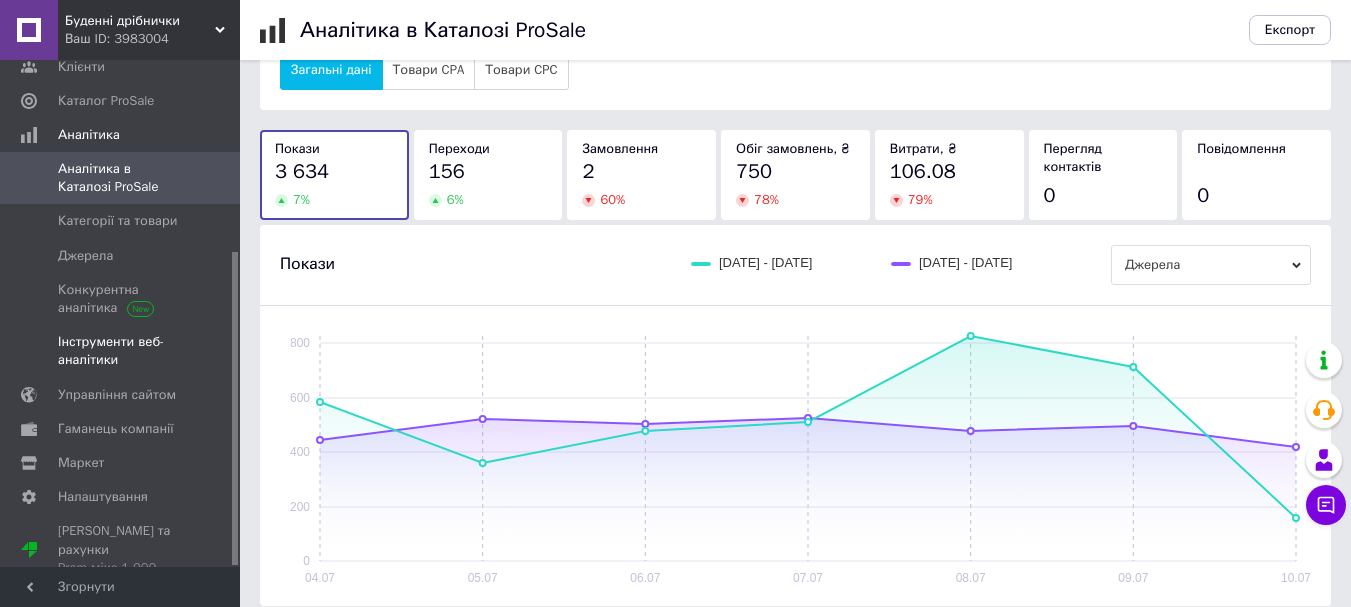 click on "Інструменти веб-аналітики" at bounding box center [121, 351] 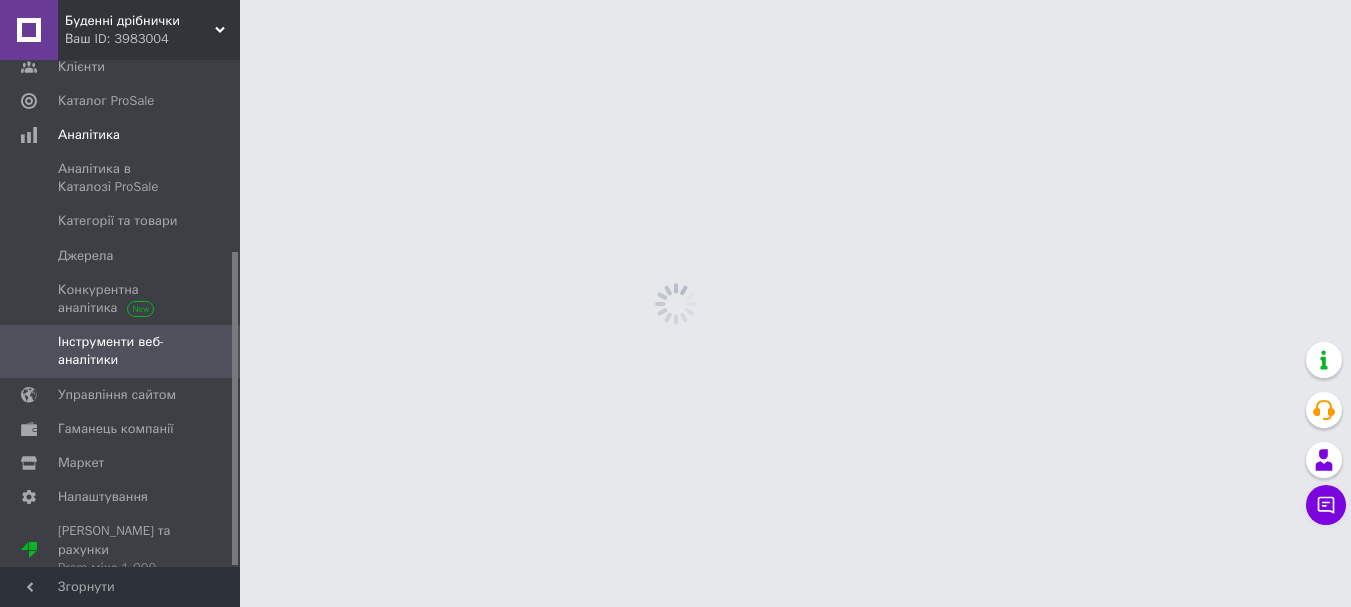 scroll, scrollTop: 0, scrollLeft: 0, axis: both 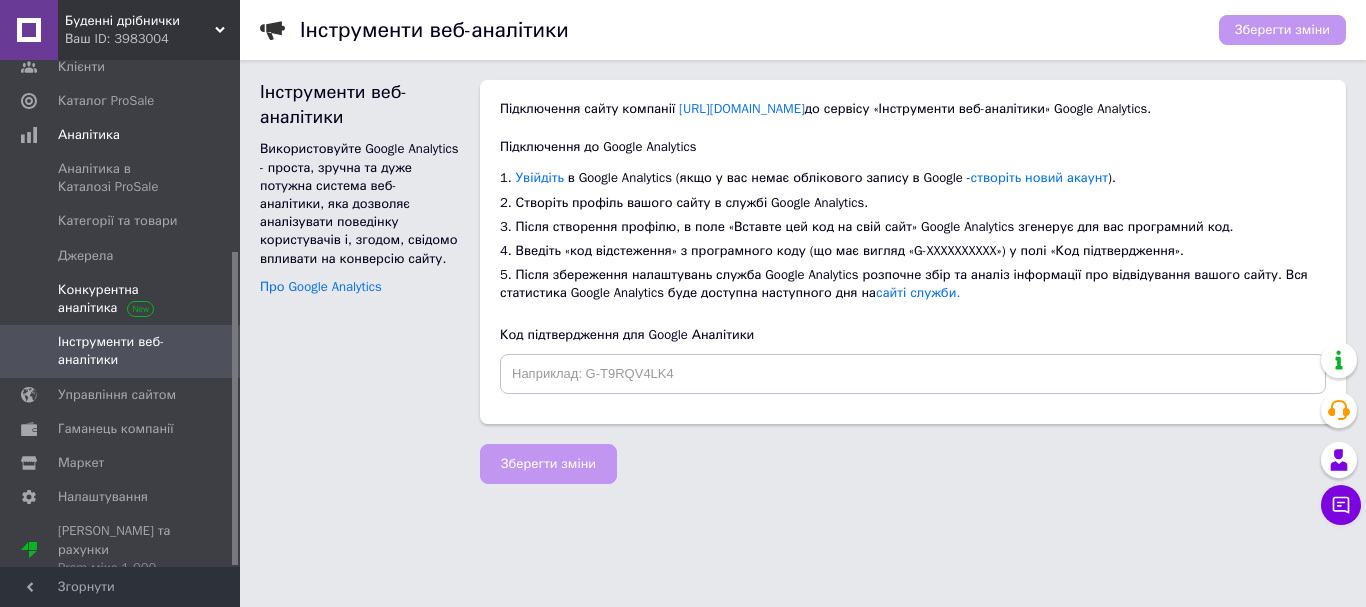 click on "Конкурентна аналітика" at bounding box center [121, 299] 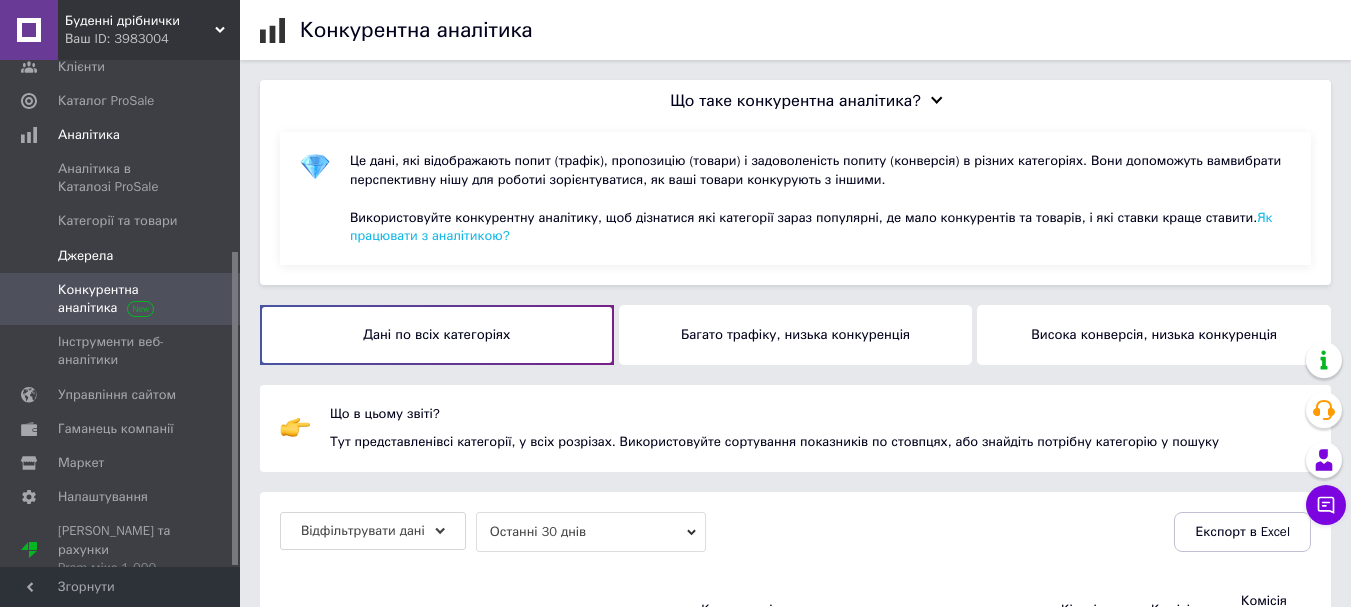click on "Джерела" at bounding box center [85, 256] 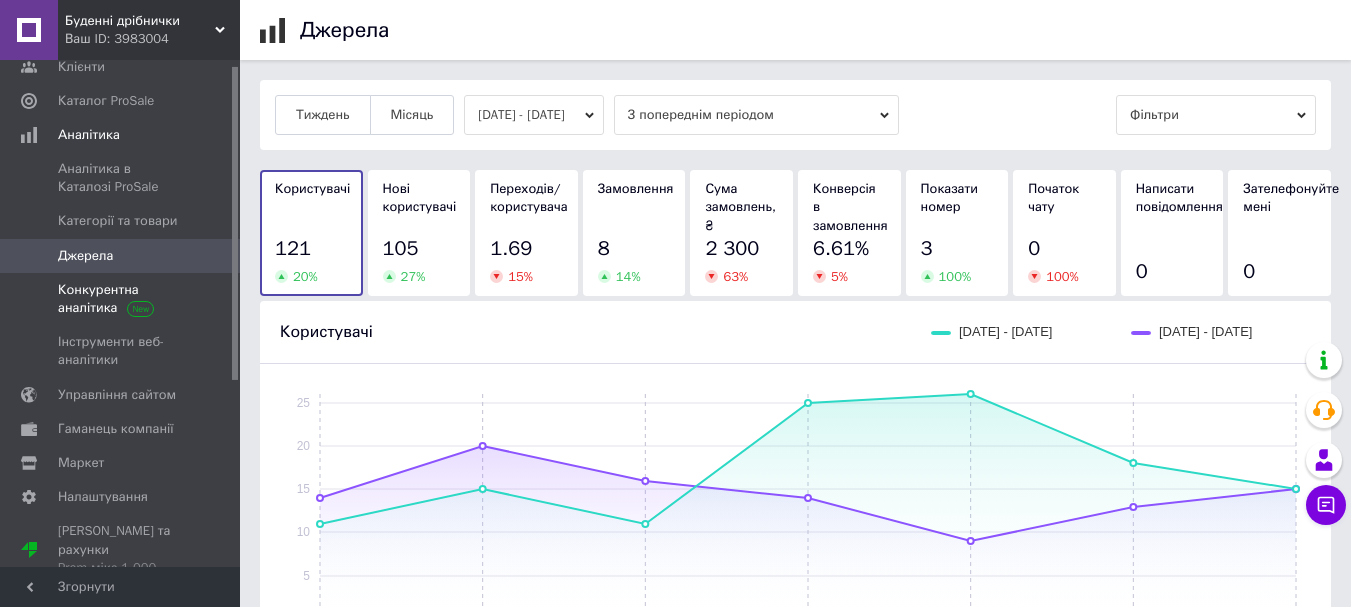scroll, scrollTop: 0, scrollLeft: 0, axis: both 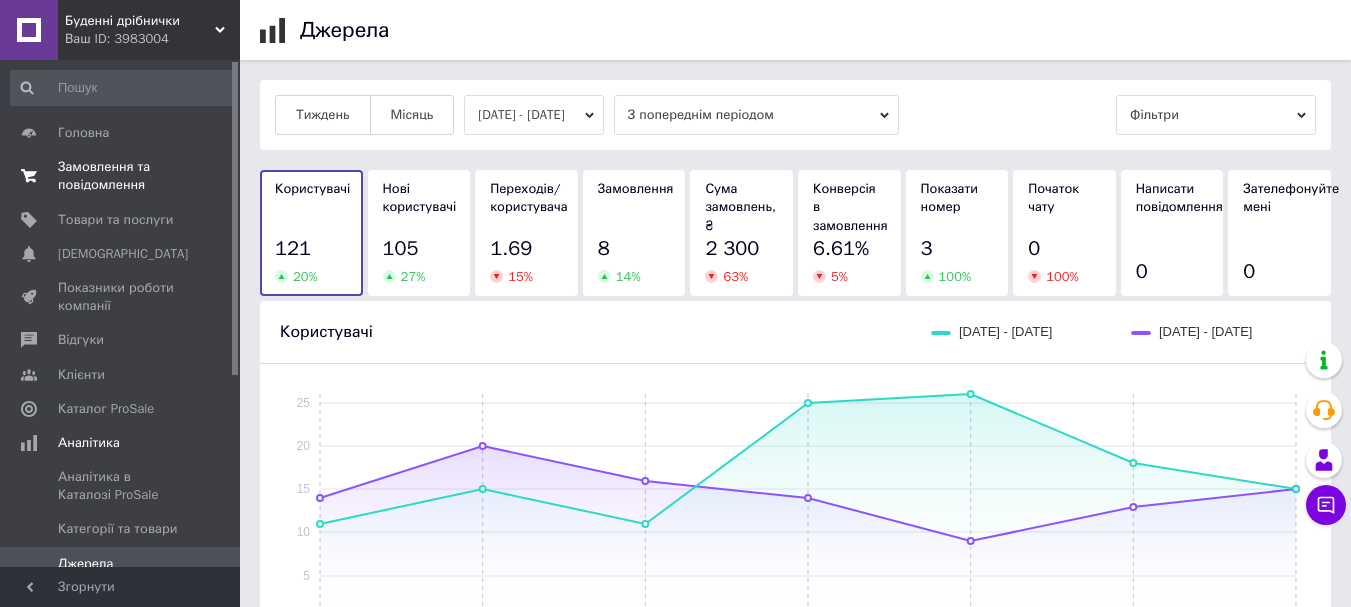 click on "Замовлення та повідомлення" at bounding box center (121, 176) 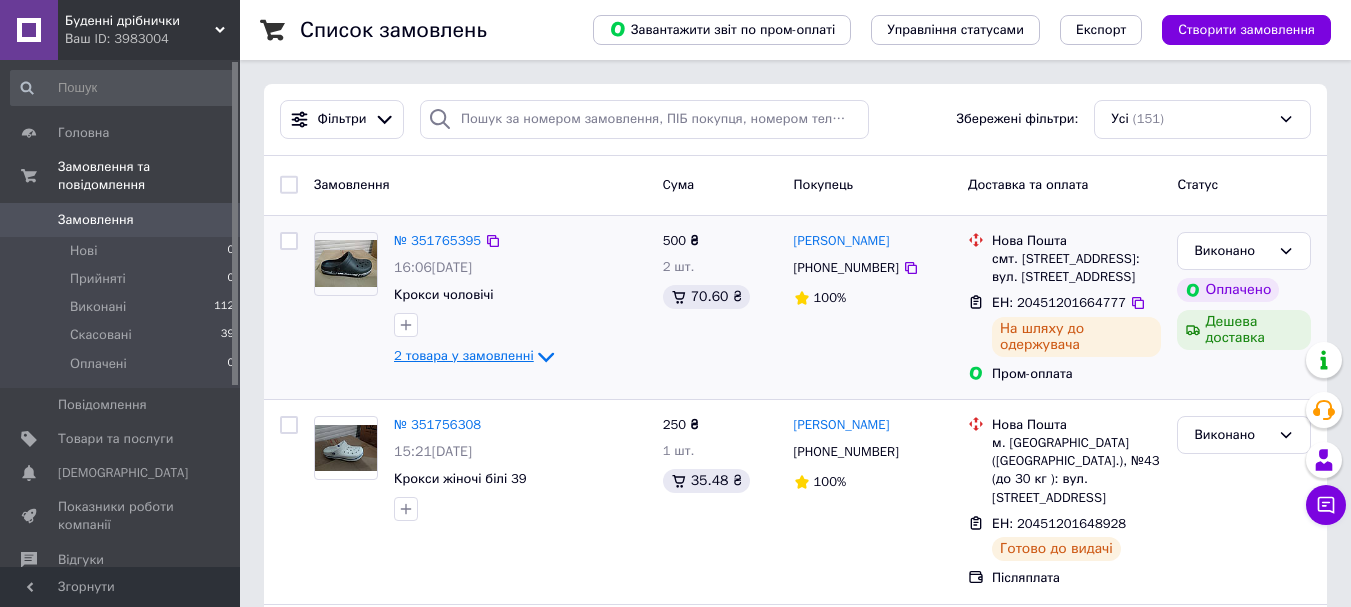 scroll, scrollTop: 300, scrollLeft: 0, axis: vertical 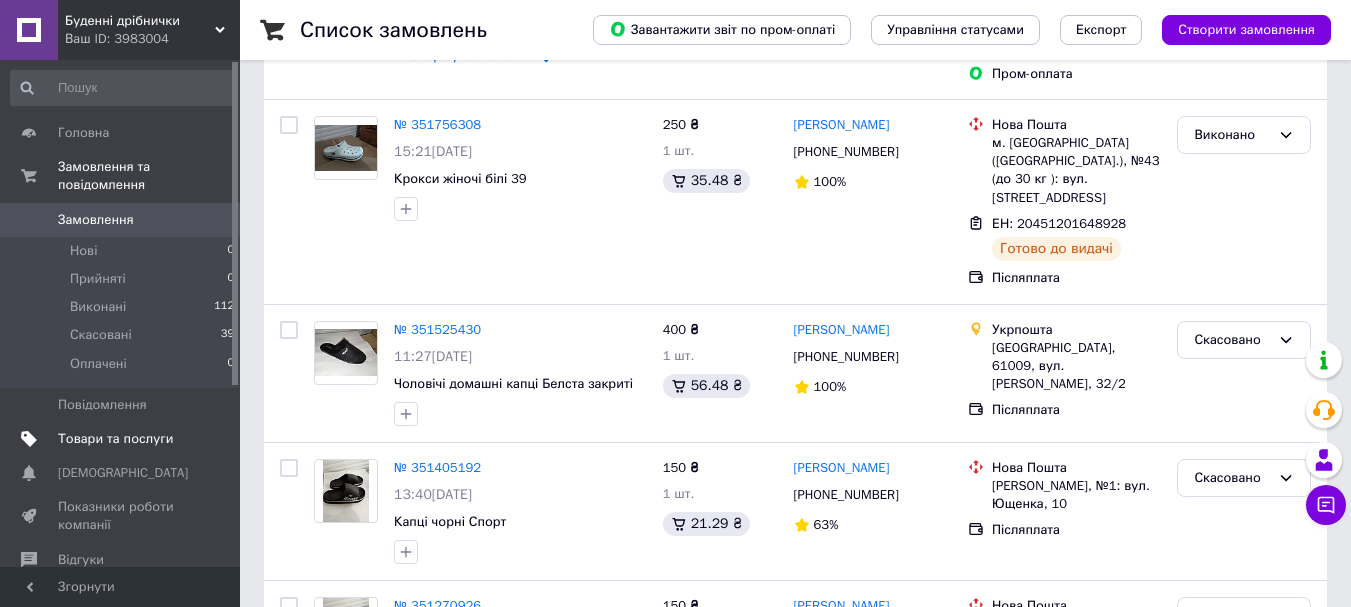 click on "Товари та послуги" at bounding box center [115, 439] 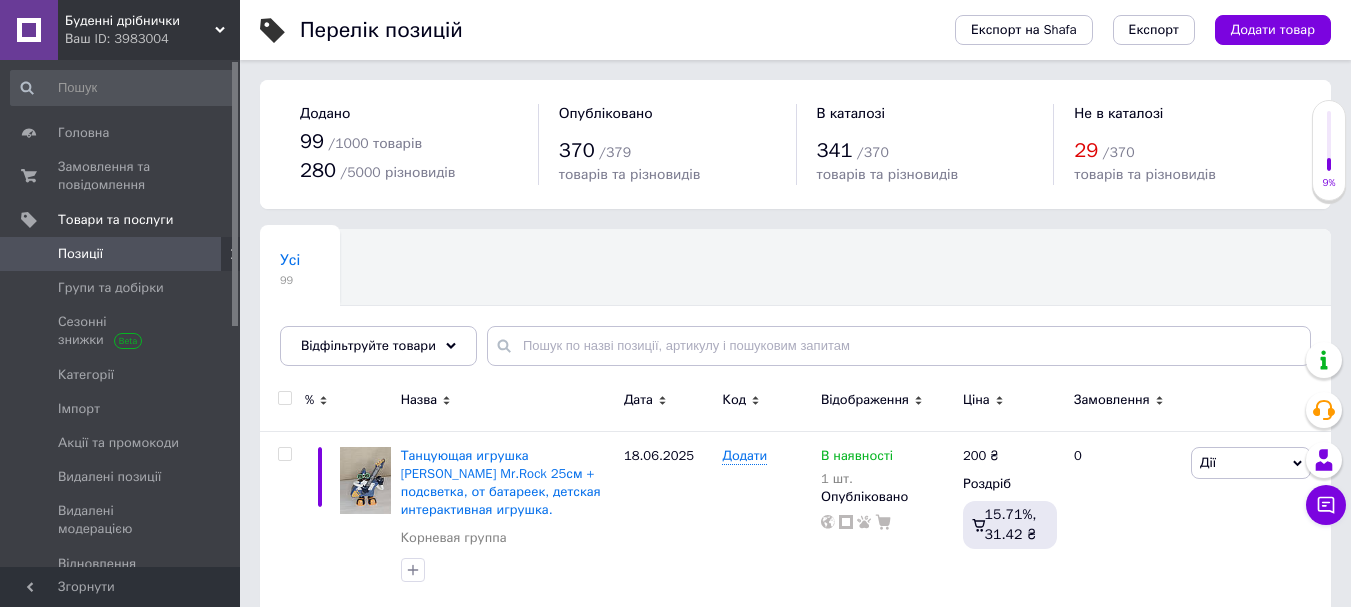 scroll, scrollTop: 300, scrollLeft: 0, axis: vertical 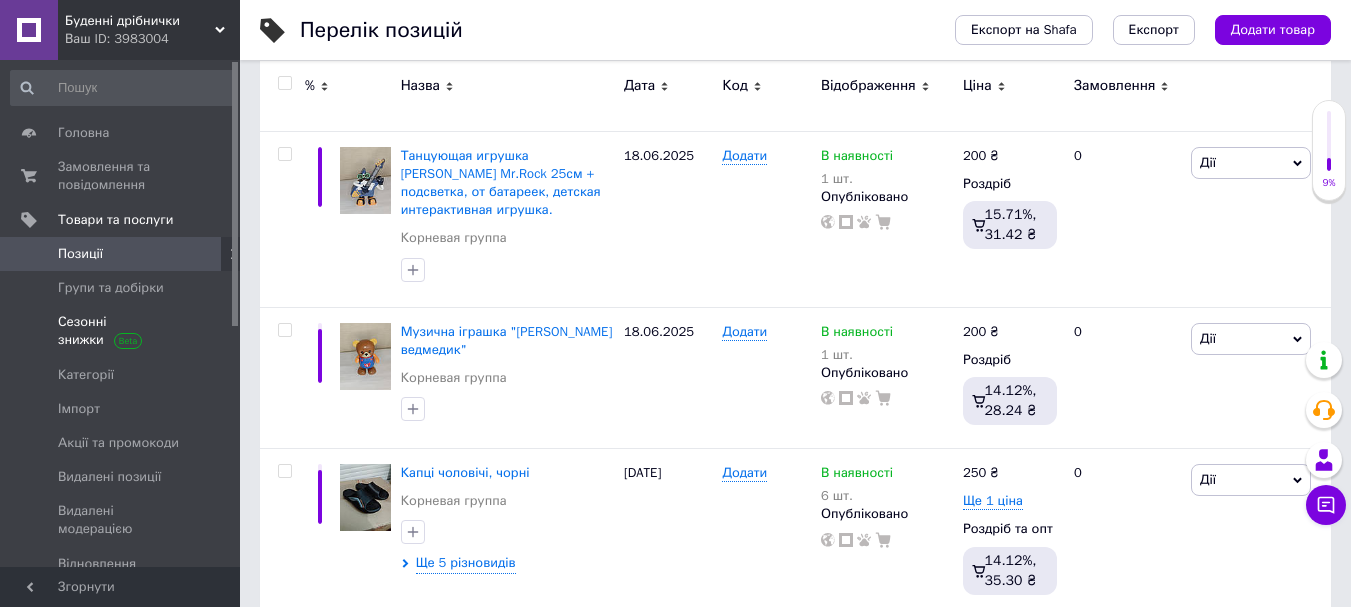 click on "Сезонні знижки" at bounding box center [121, 331] 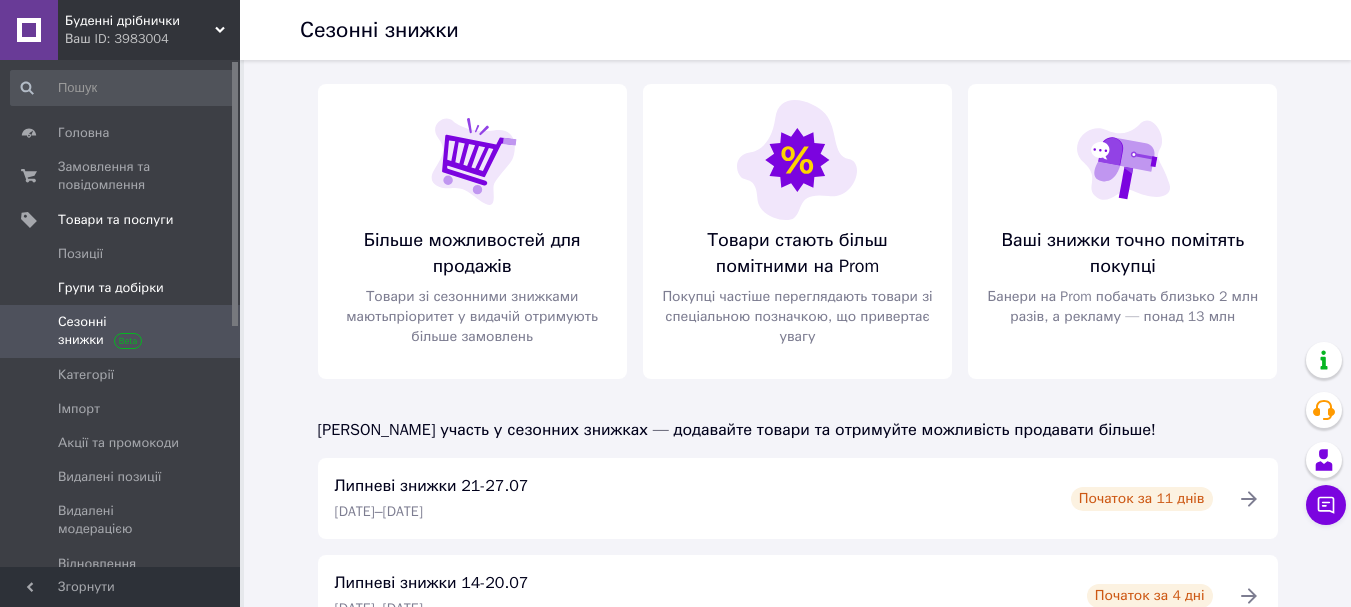 click on "Групи та добірки" at bounding box center (111, 288) 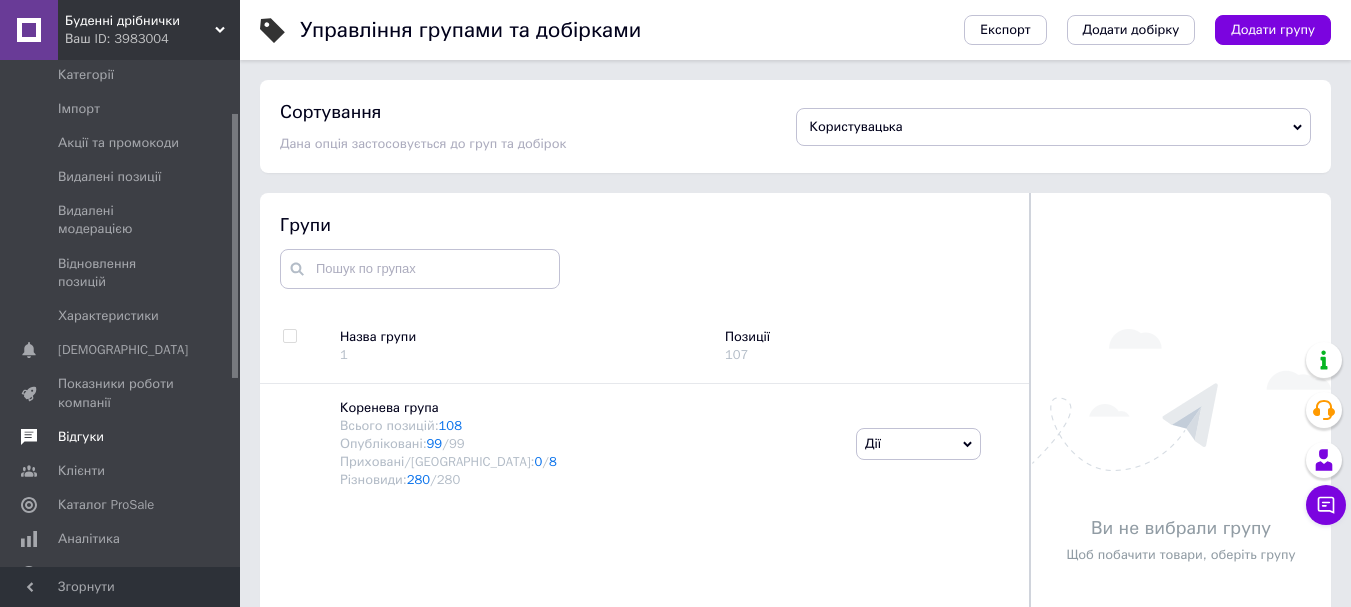 scroll, scrollTop: 0, scrollLeft: 0, axis: both 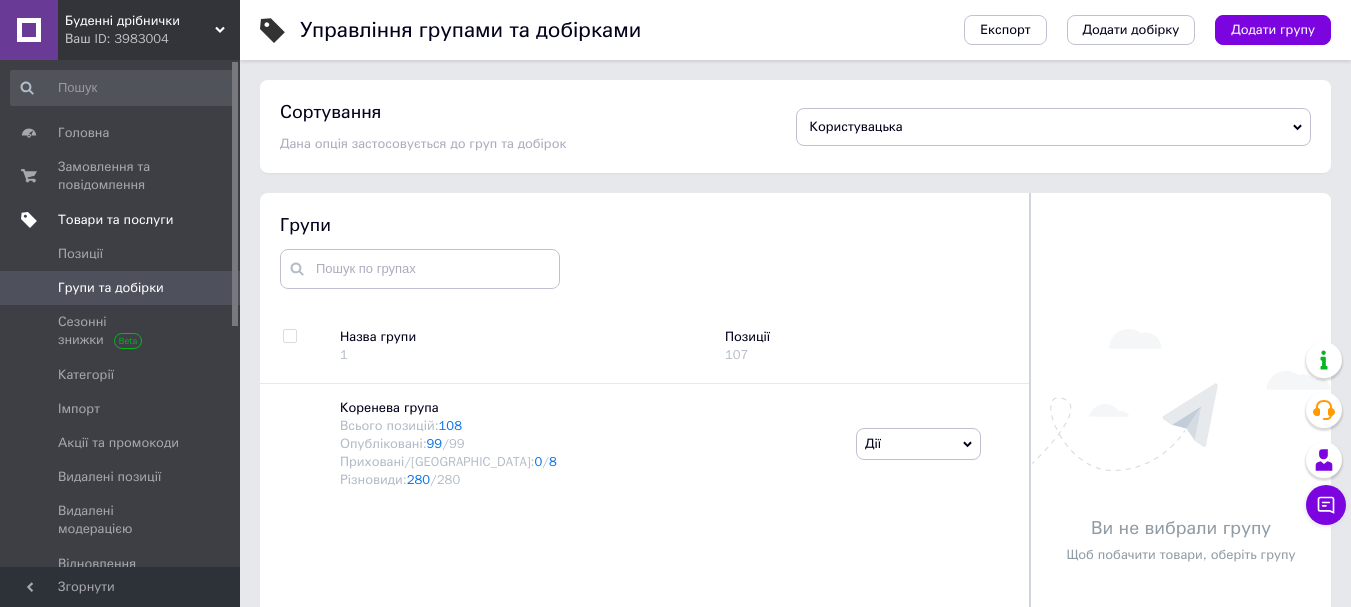 click on "Товари та послуги" at bounding box center [115, 220] 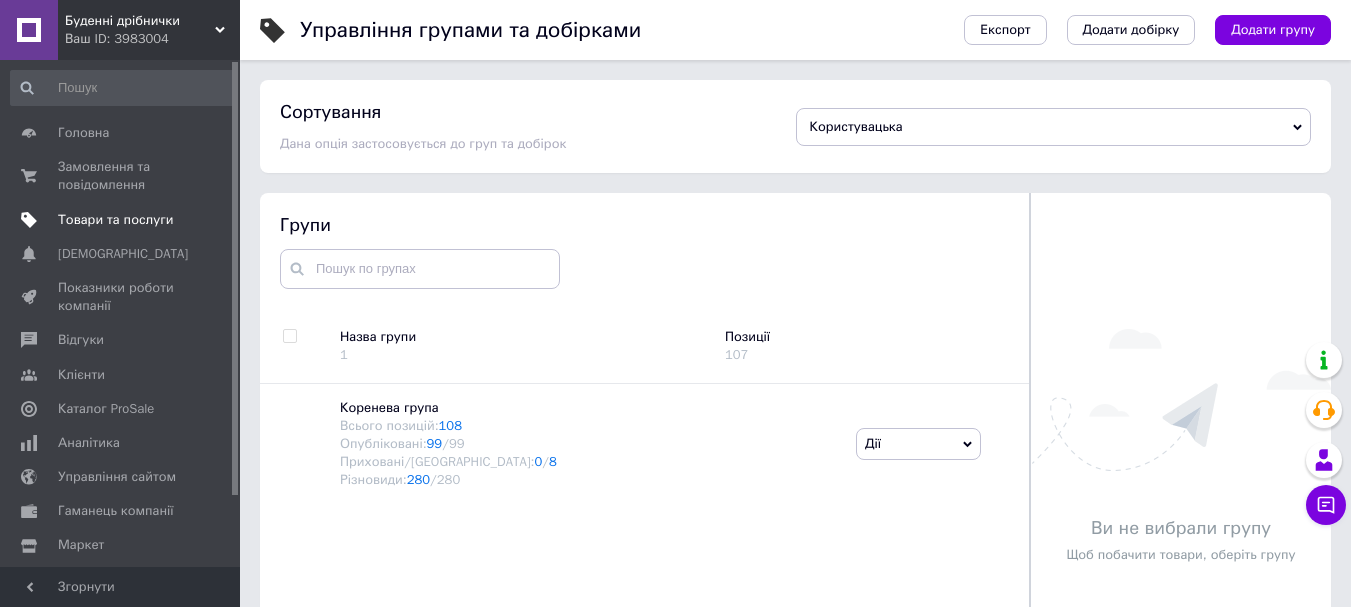 click on "Товари та послуги" at bounding box center (115, 220) 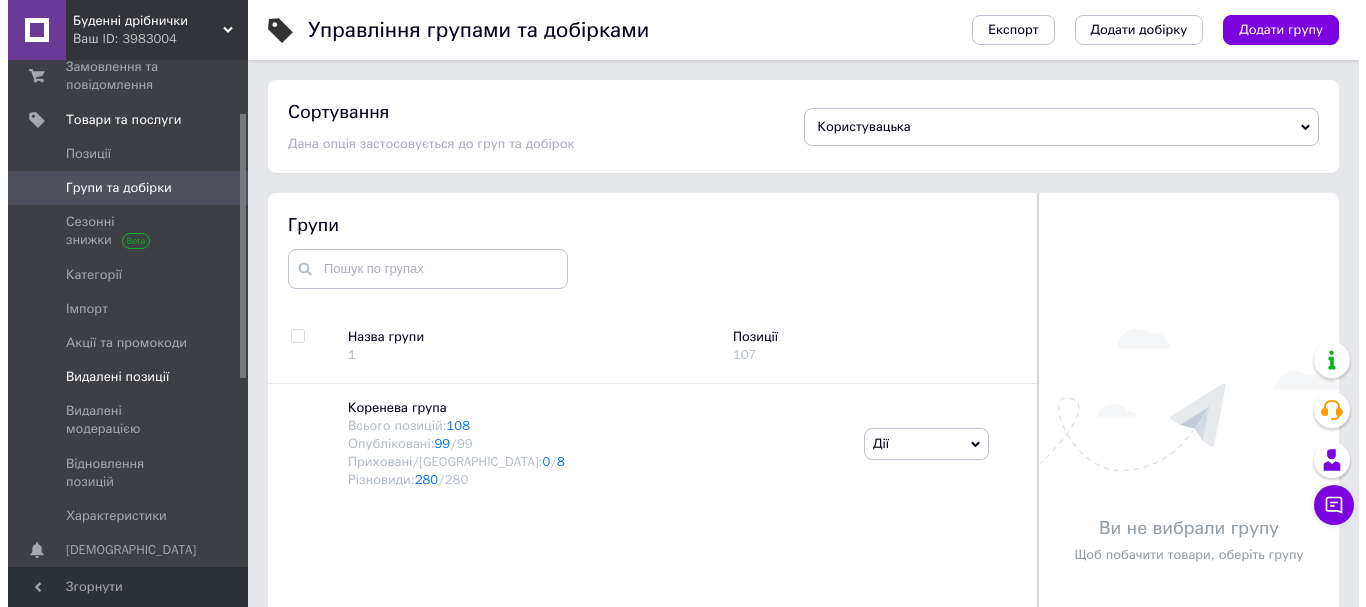 scroll, scrollTop: 300, scrollLeft: 0, axis: vertical 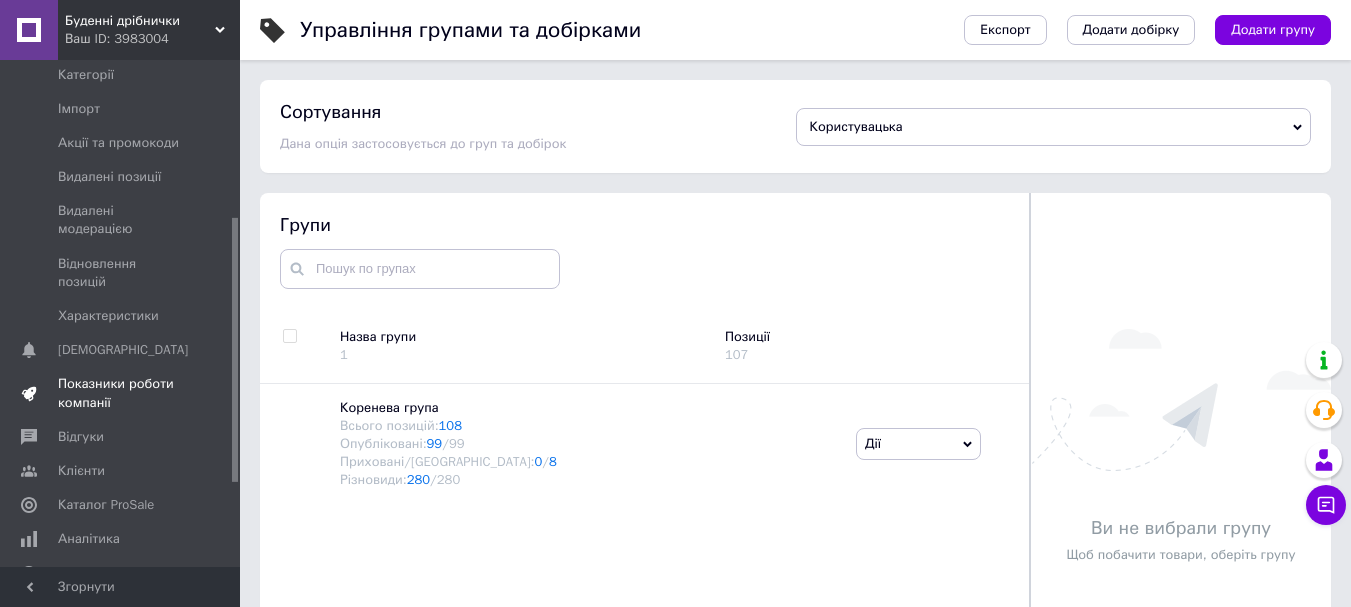 click on "Показники роботи компанії" at bounding box center [121, 393] 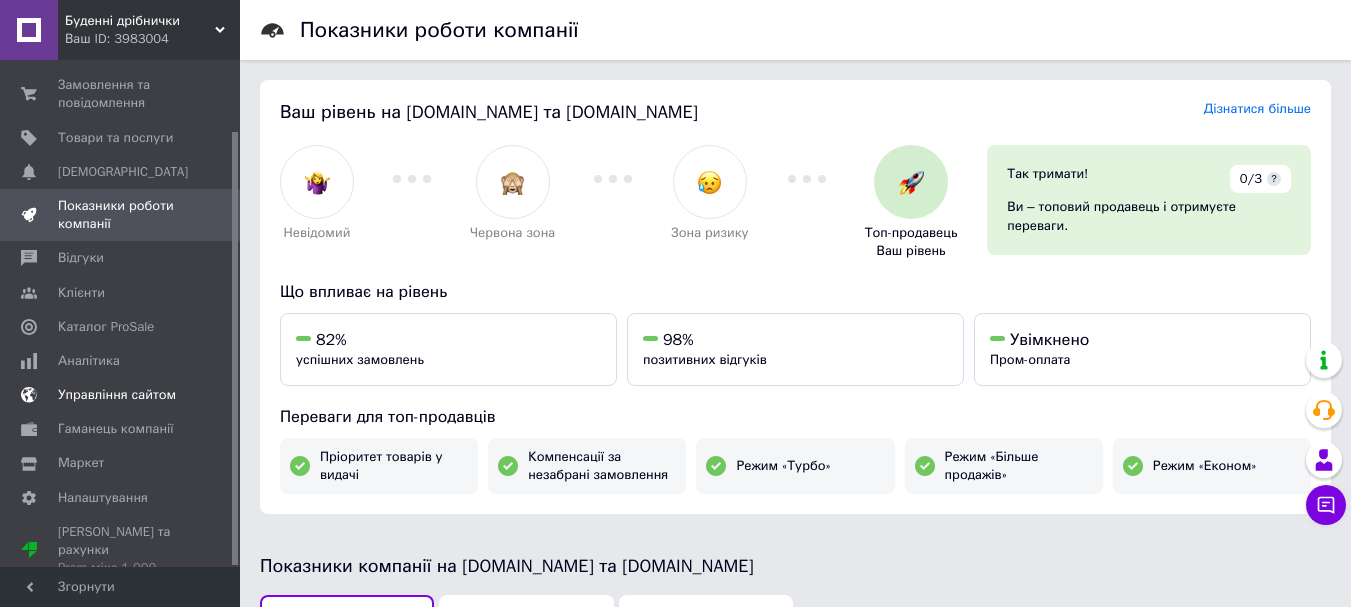 click on "Управління сайтом" at bounding box center [117, 395] 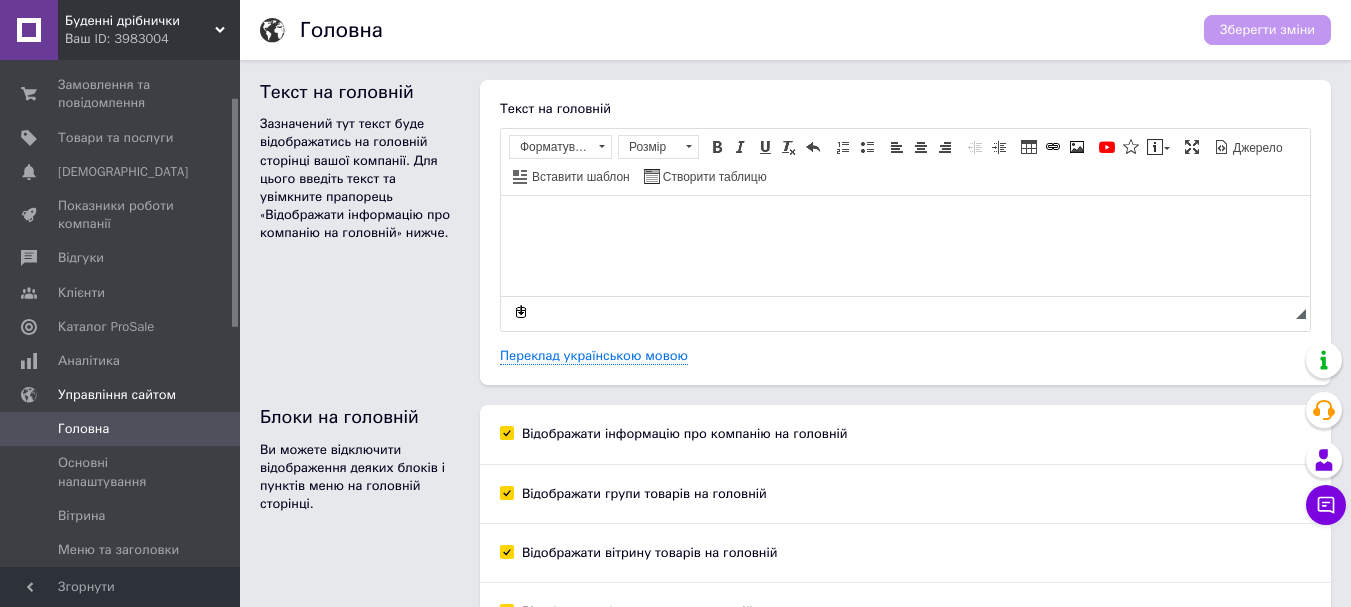 scroll, scrollTop: 100, scrollLeft: 0, axis: vertical 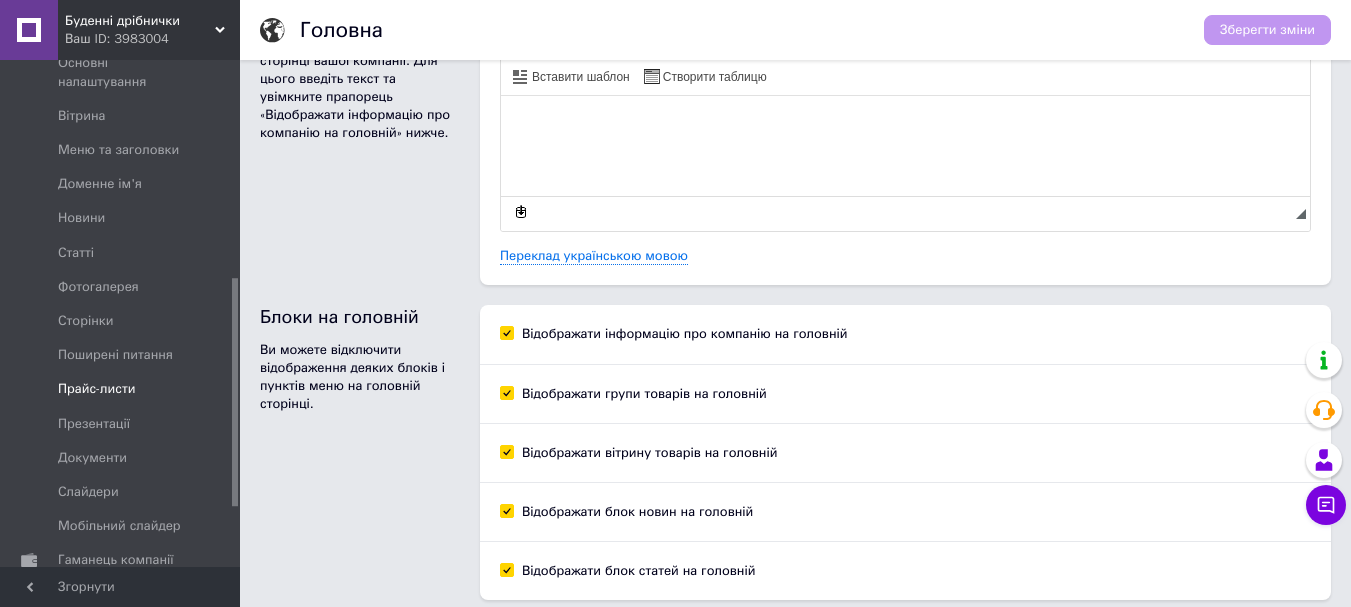 click on "Прайс-листи" at bounding box center [97, 389] 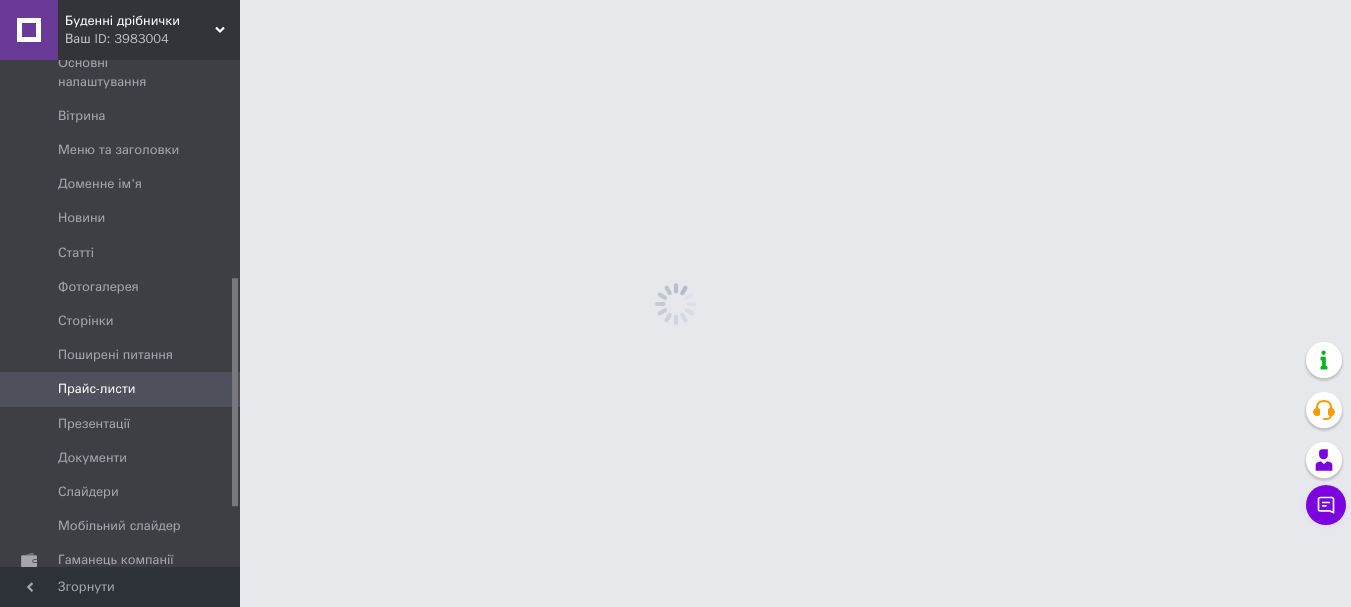 scroll, scrollTop: 0, scrollLeft: 0, axis: both 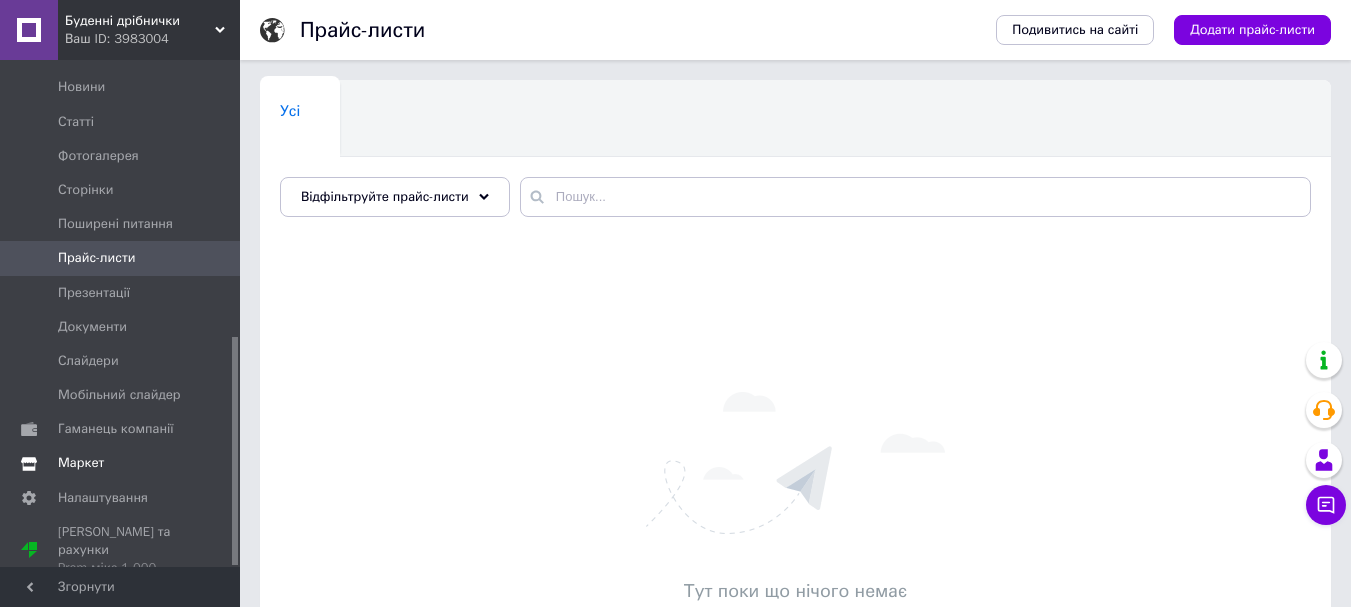 click on "Маркет" at bounding box center [81, 463] 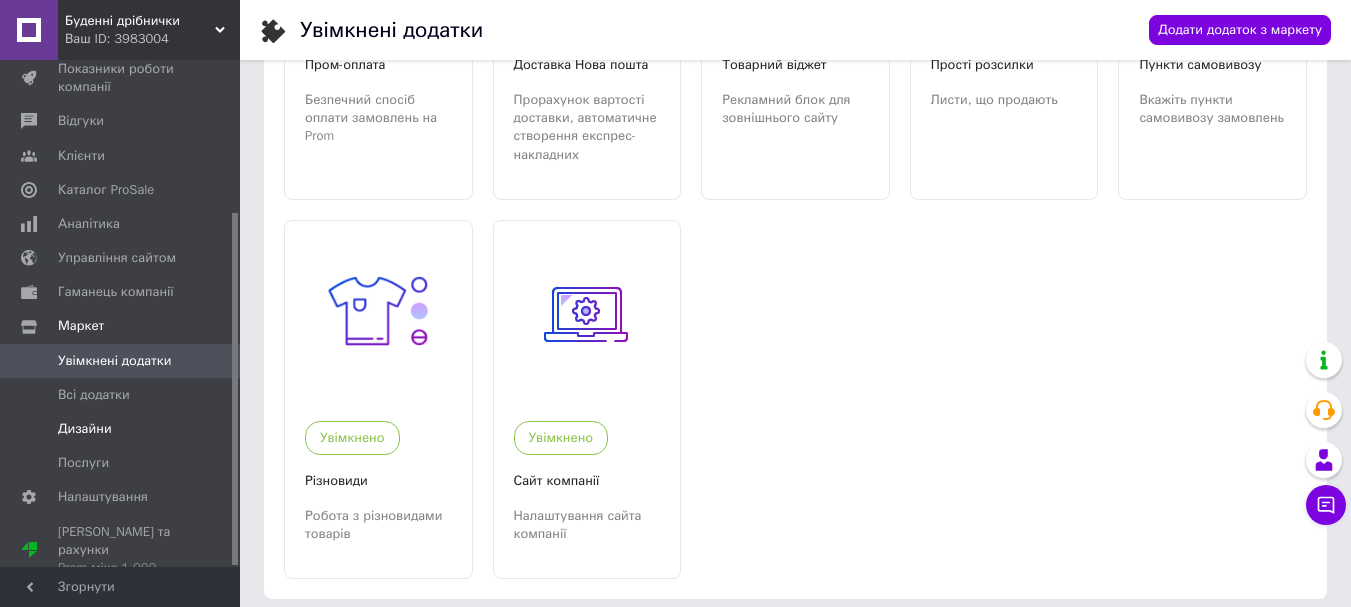 scroll, scrollTop: 353, scrollLeft: 0, axis: vertical 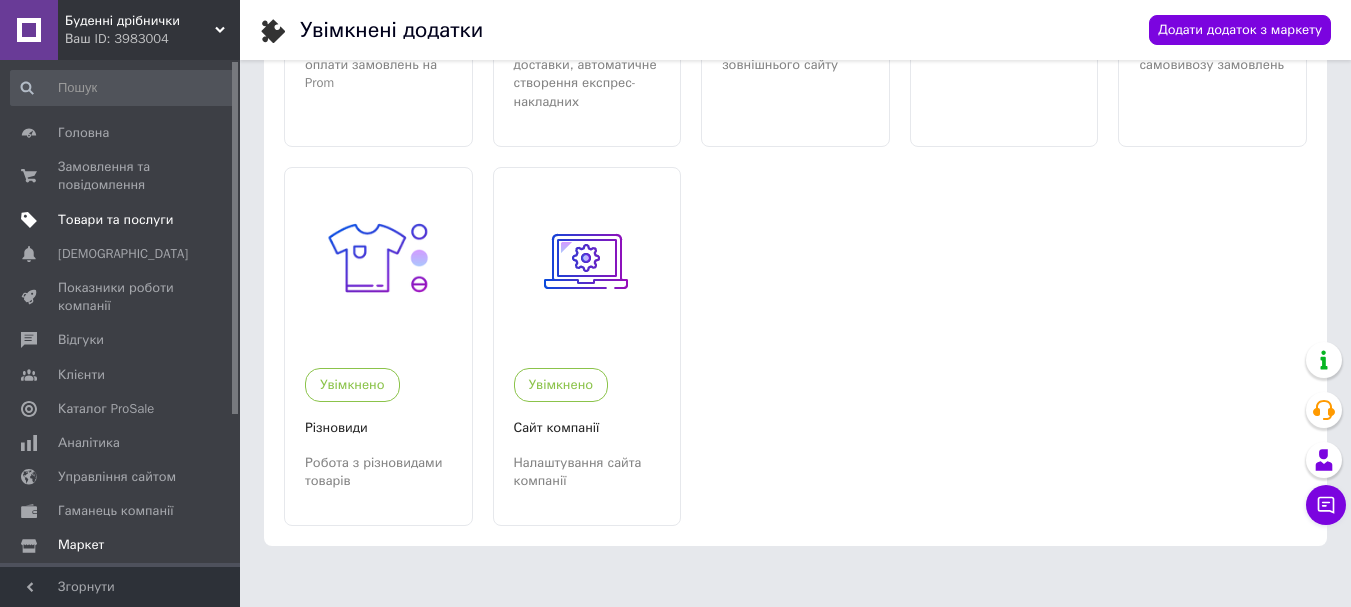 click on "Товари та послуги" at bounding box center [115, 220] 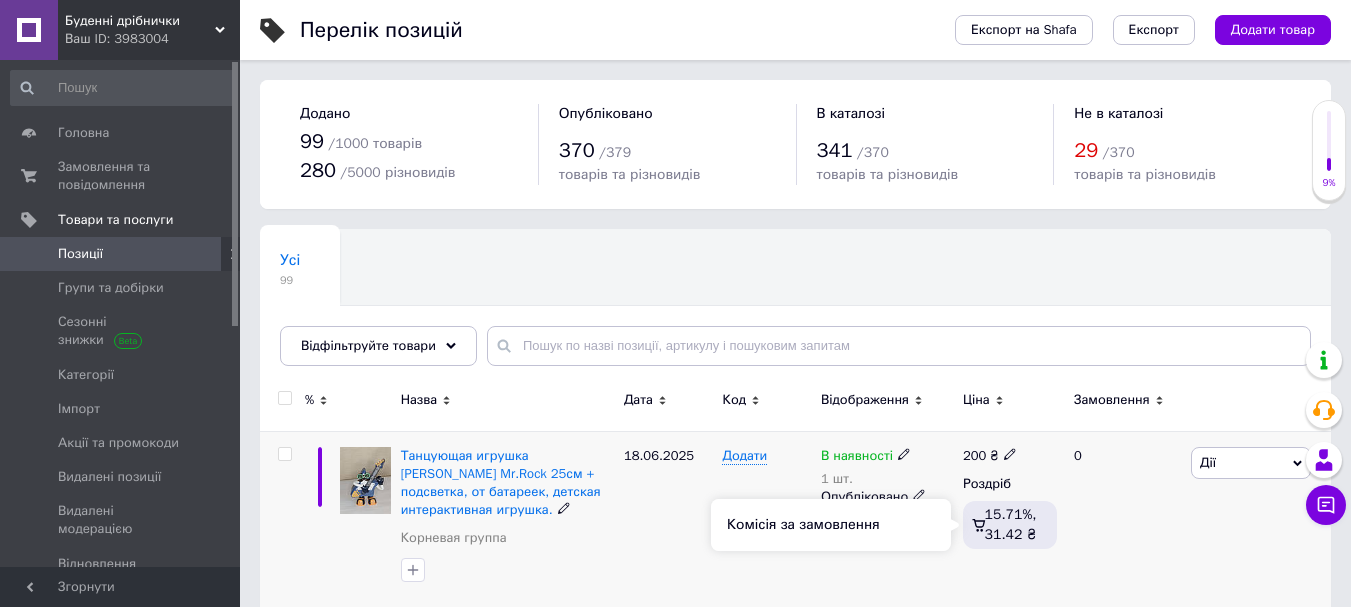 click 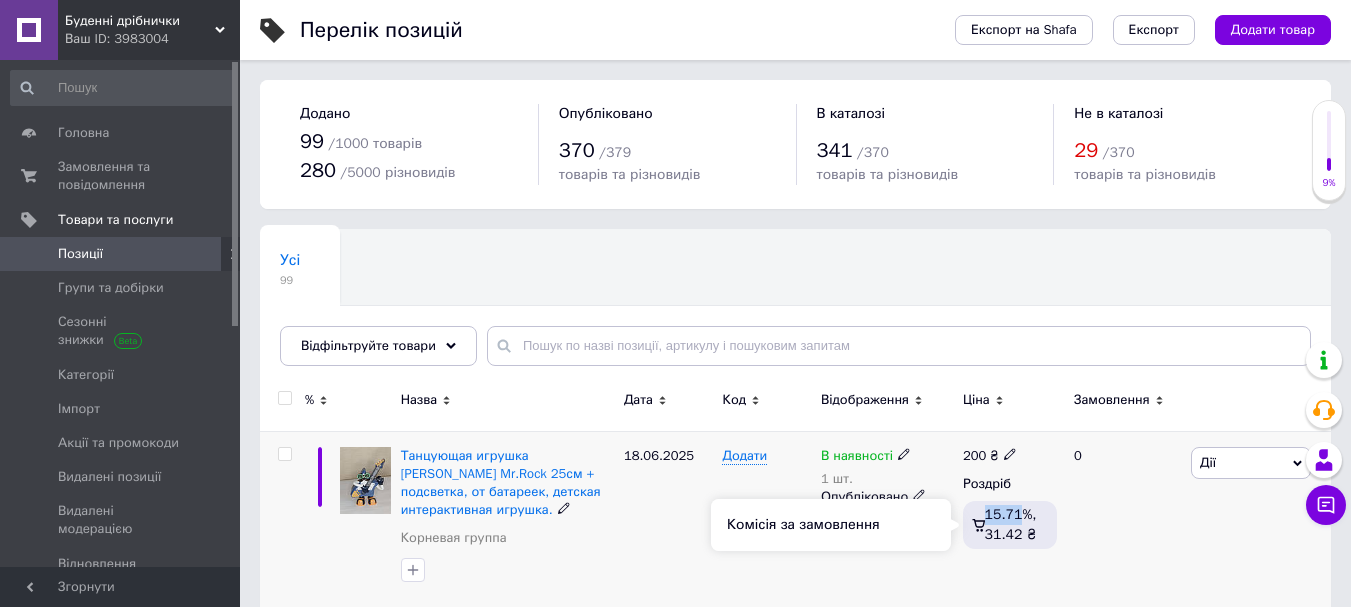 click 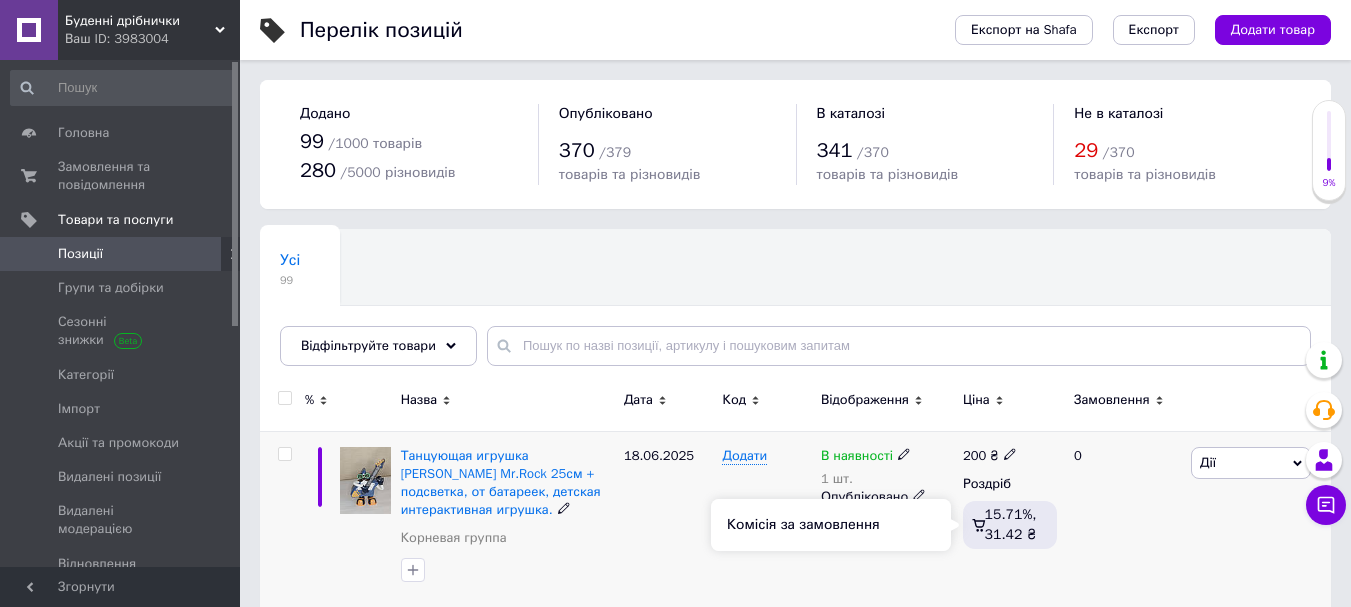 click on "15.71%, 31.42 ₴" at bounding box center (1017, 525) 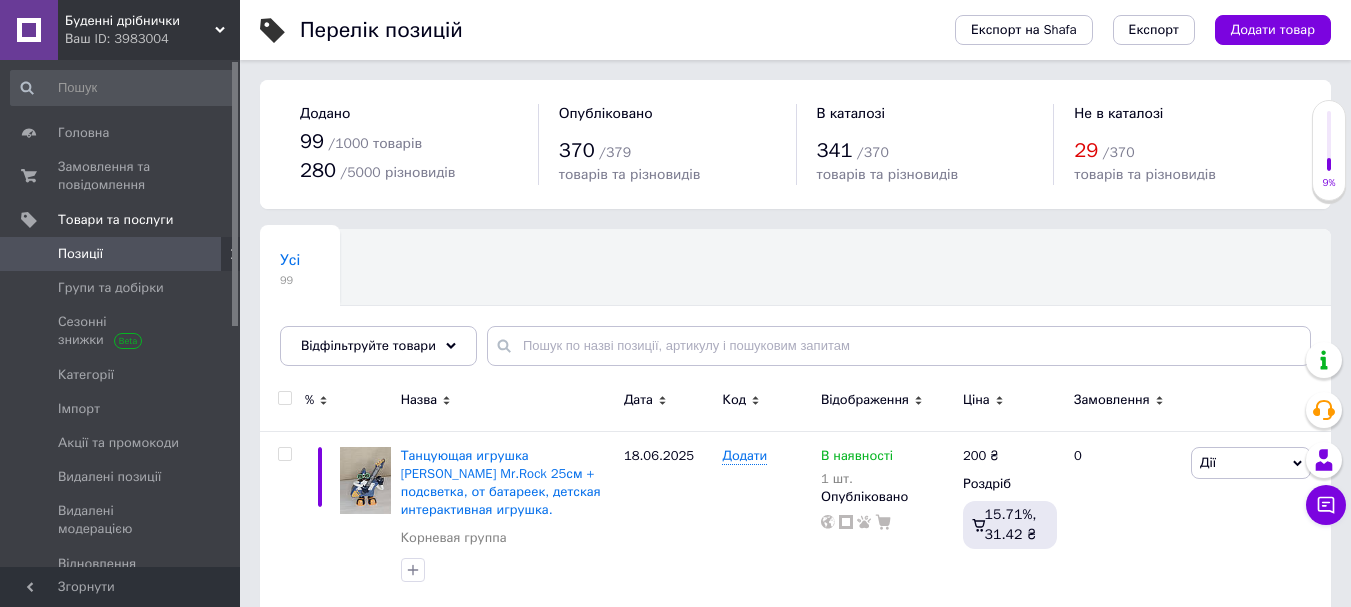 scroll, scrollTop: 200, scrollLeft: 0, axis: vertical 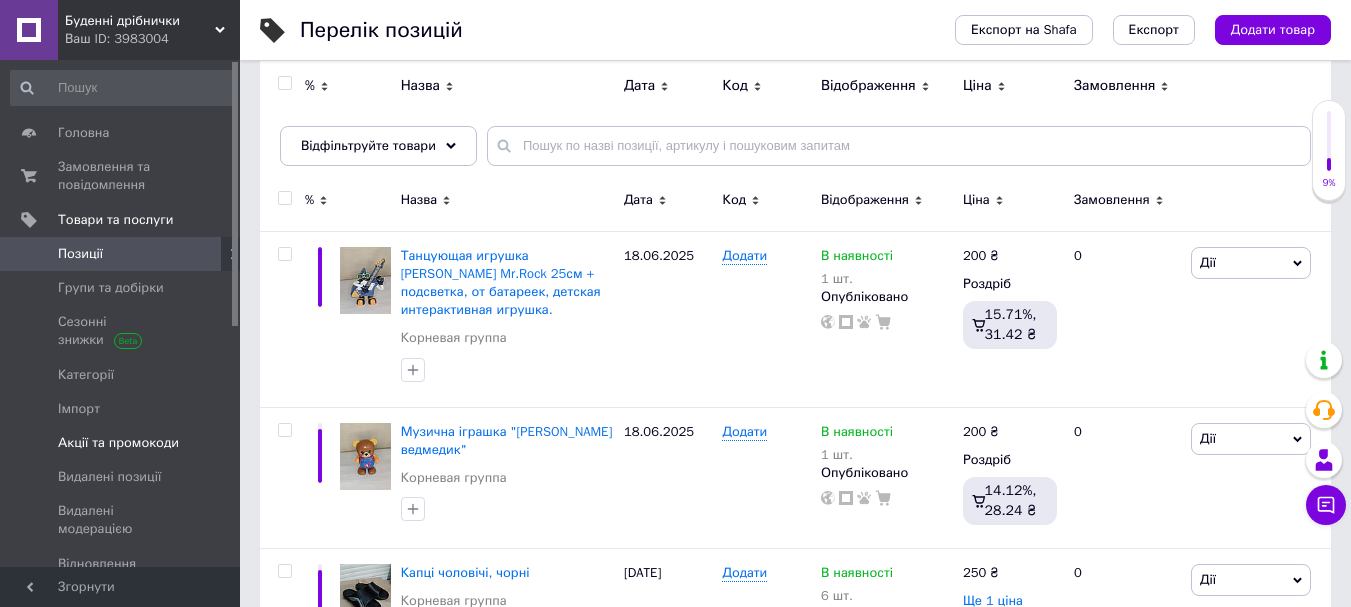 click on "Акції та промокоди" at bounding box center (118, 443) 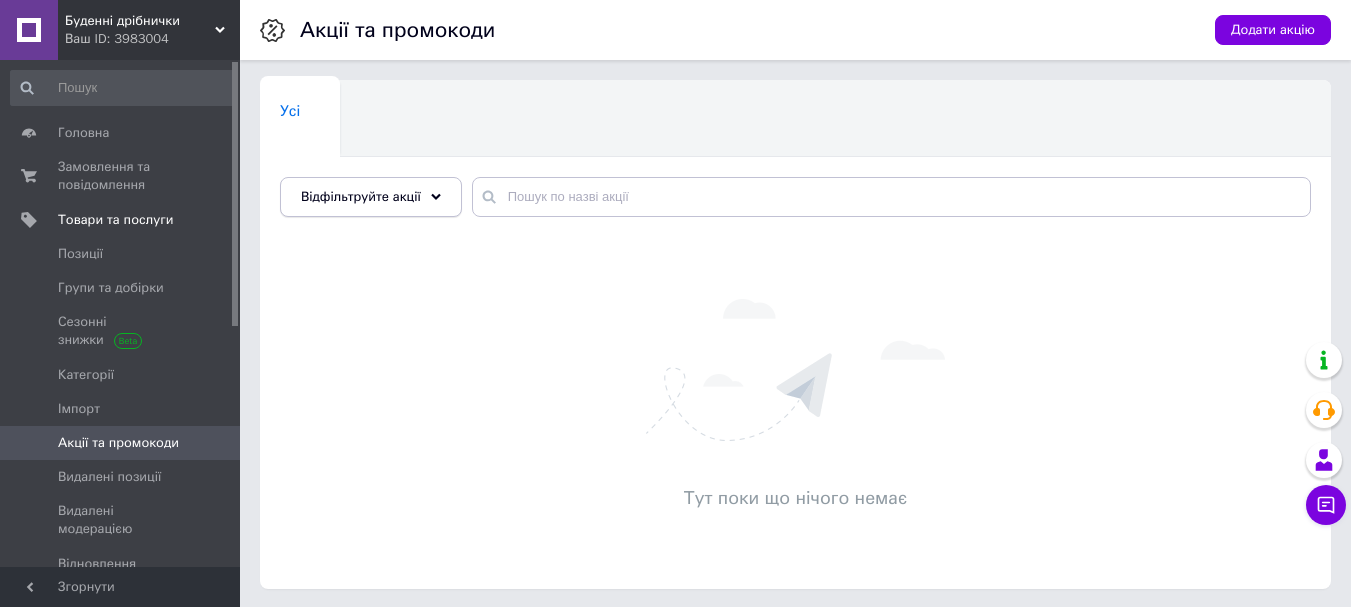 click 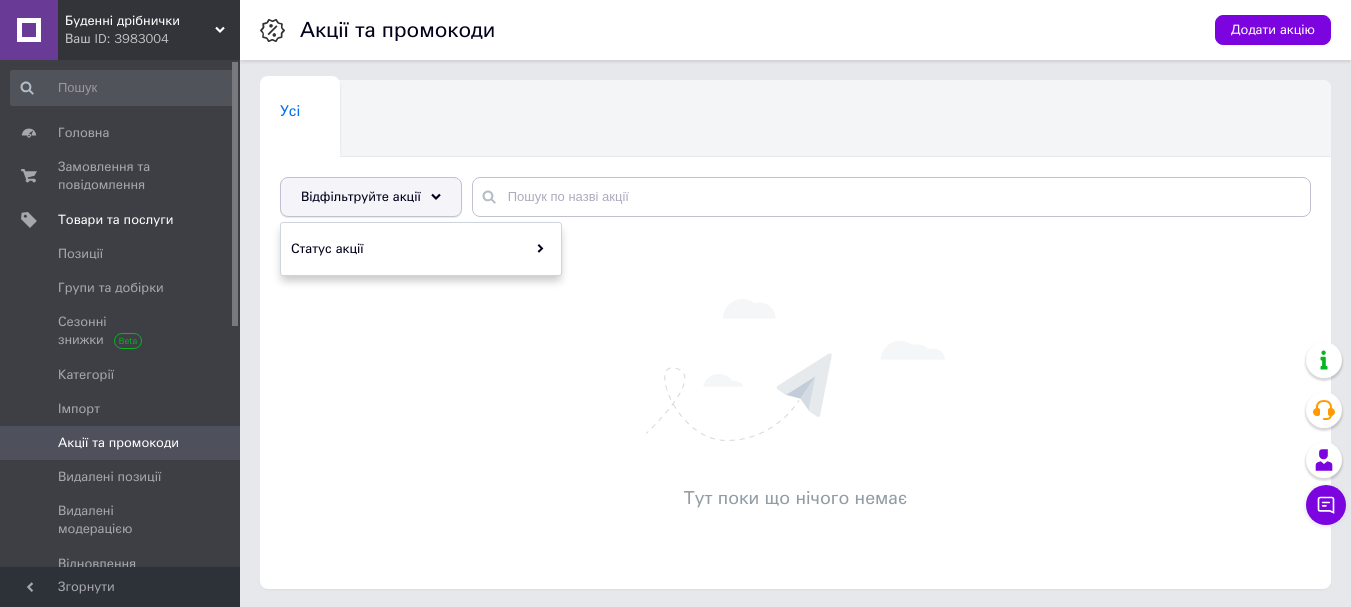 click 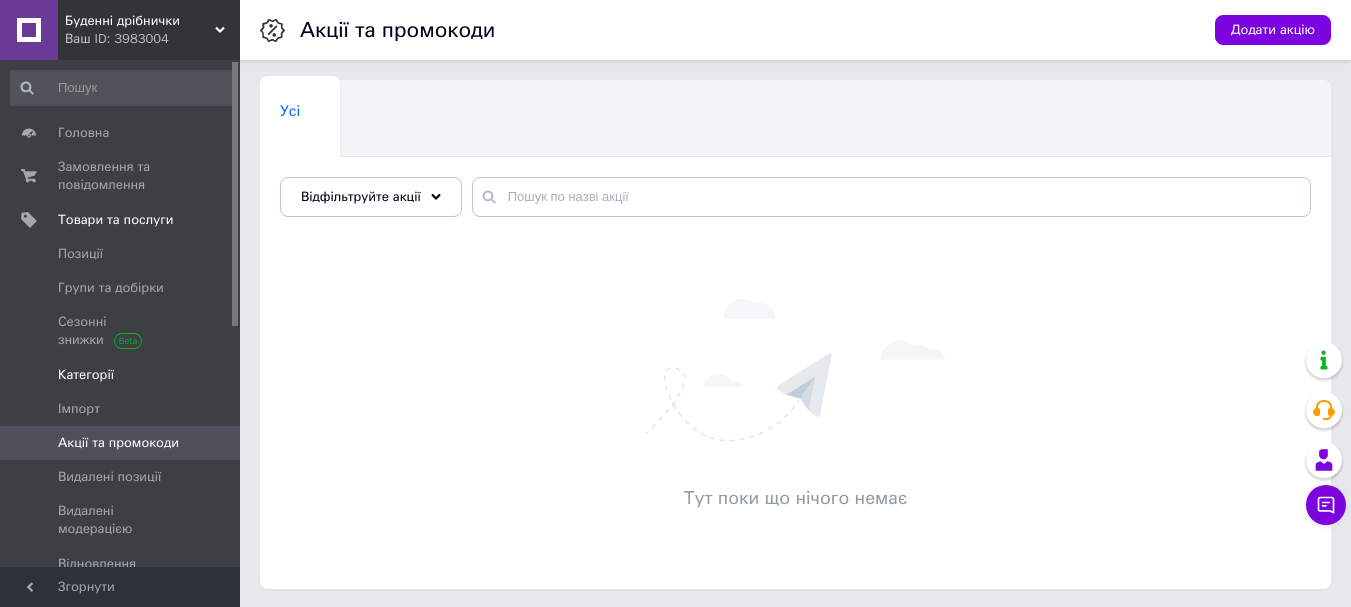 click on "Категорії" at bounding box center [86, 375] 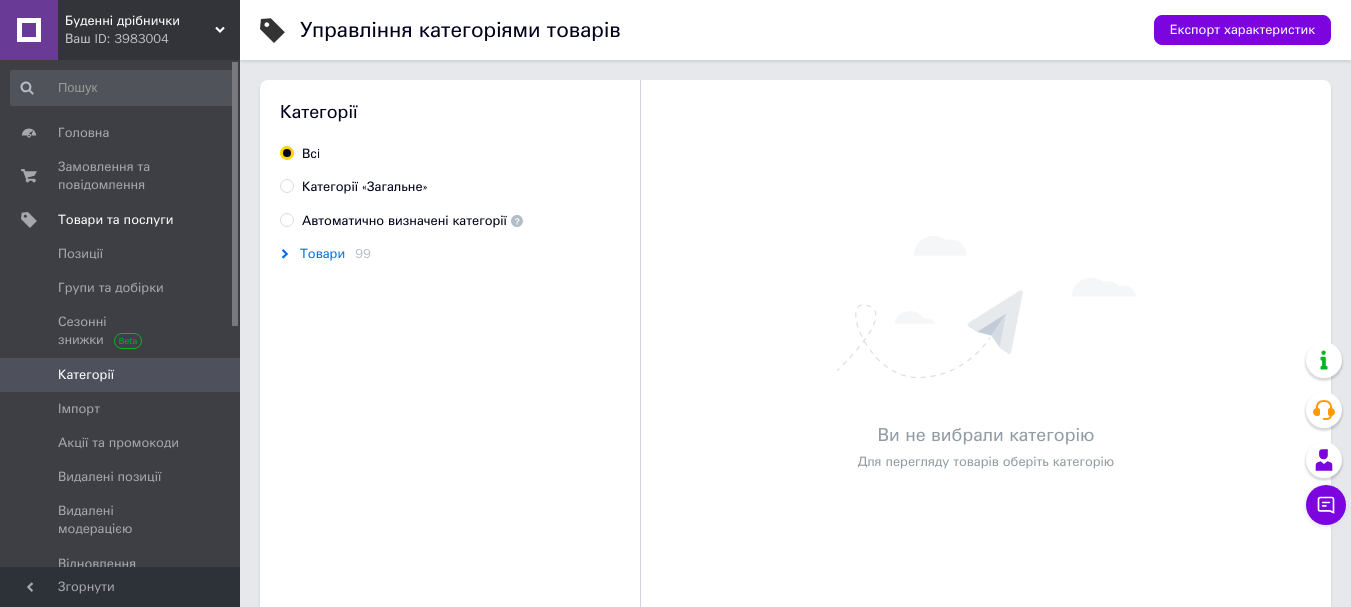 click on "Товари" at bounding box center [322, 254] 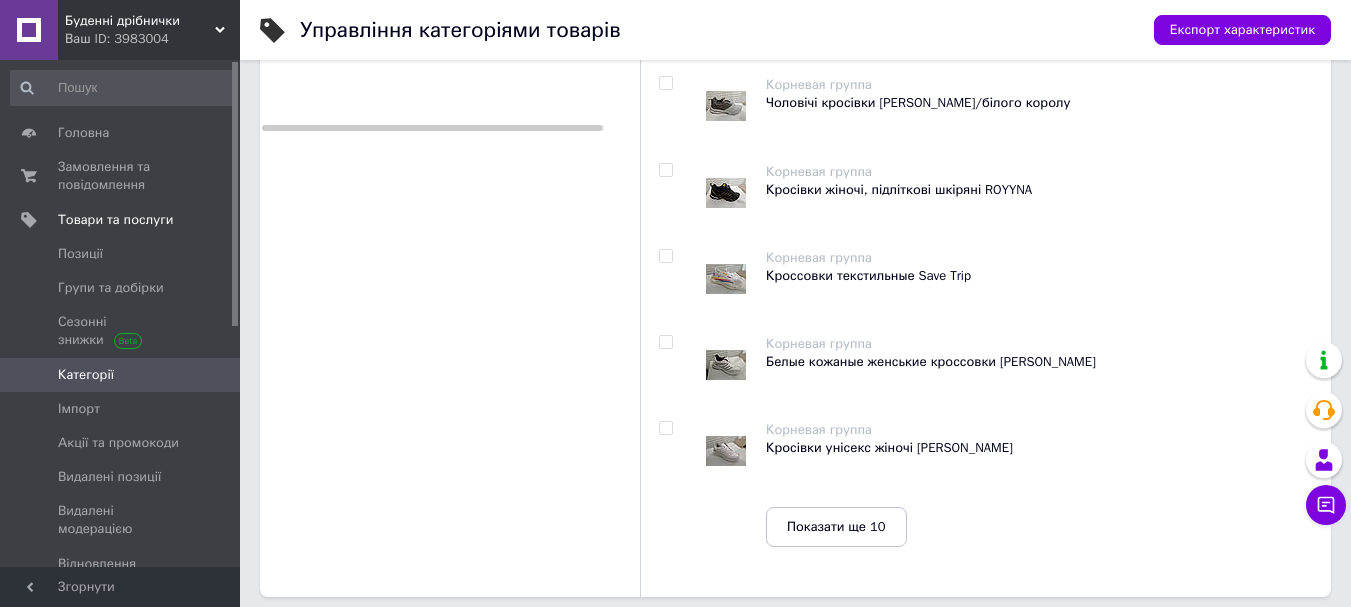scroll, scrollTop: 0, scrollLeft: 0, axis: both 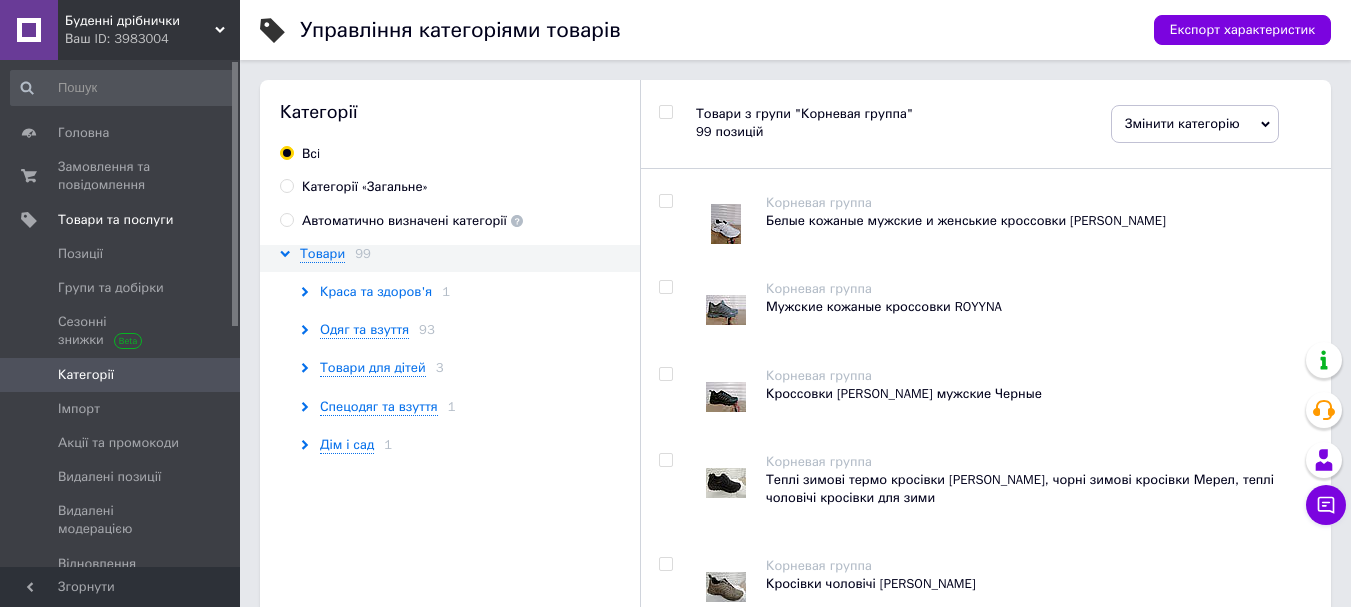 click on "Краса та здоров'я" at bounding box center (376, 292) 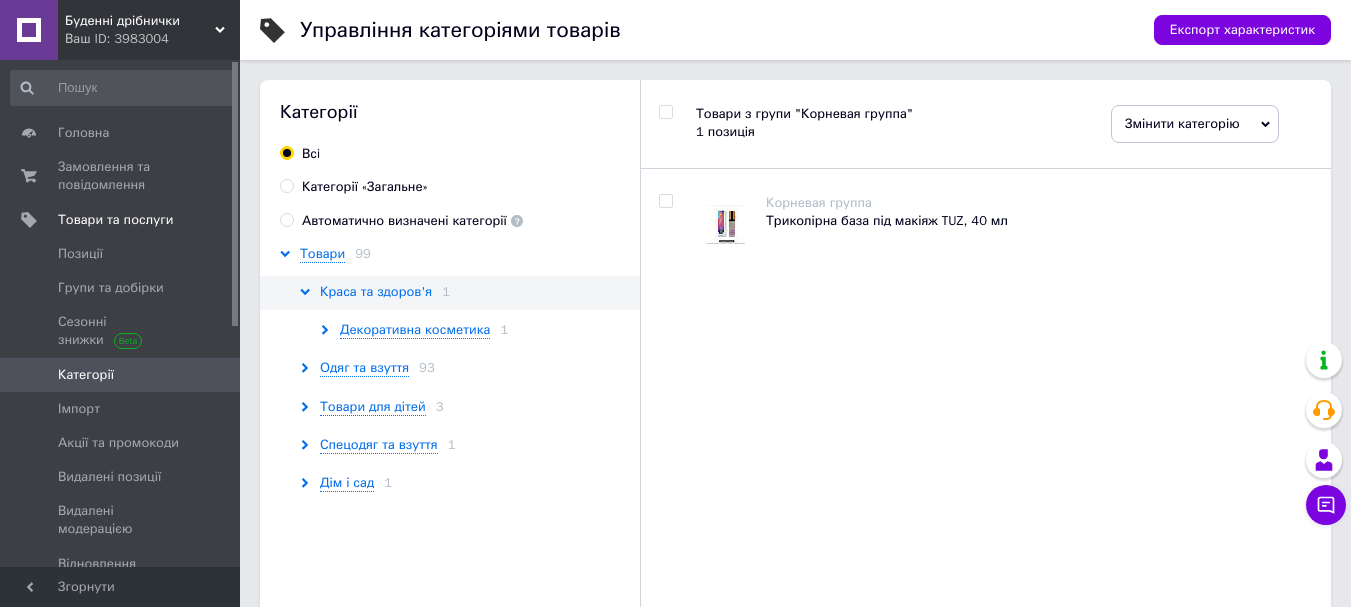 click on "Краса та здоров'я" at bounding box center (376, 292) 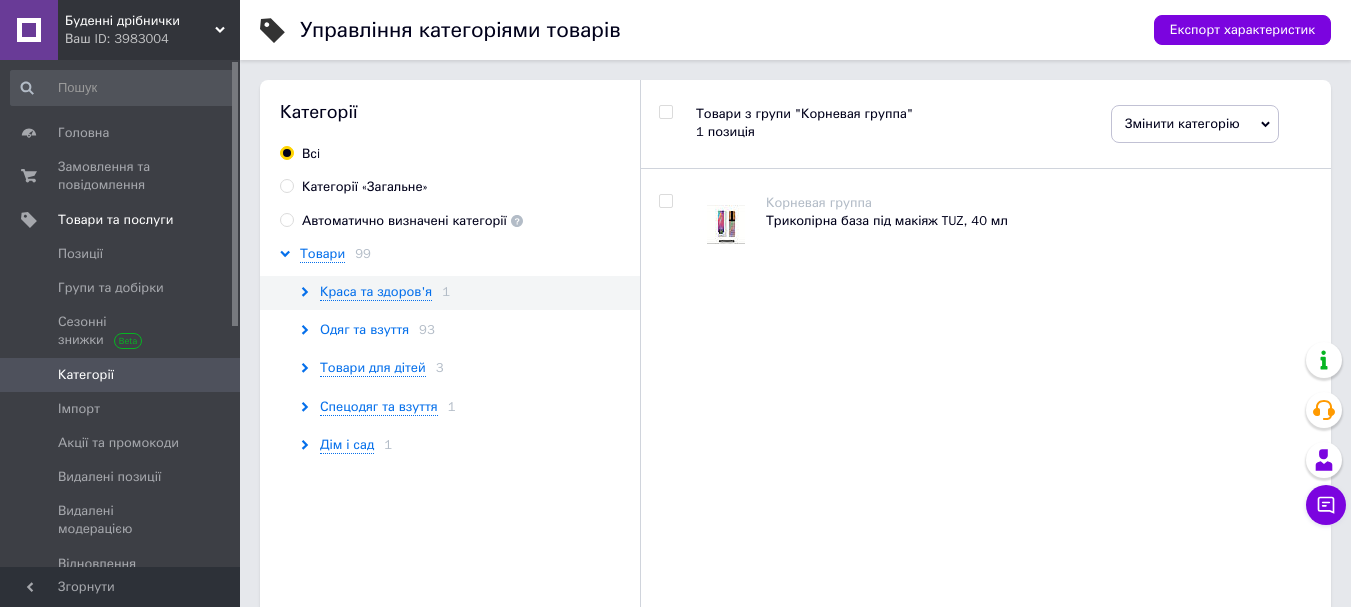 click on "Одяг та взуття" at bounding box center [364, 330] 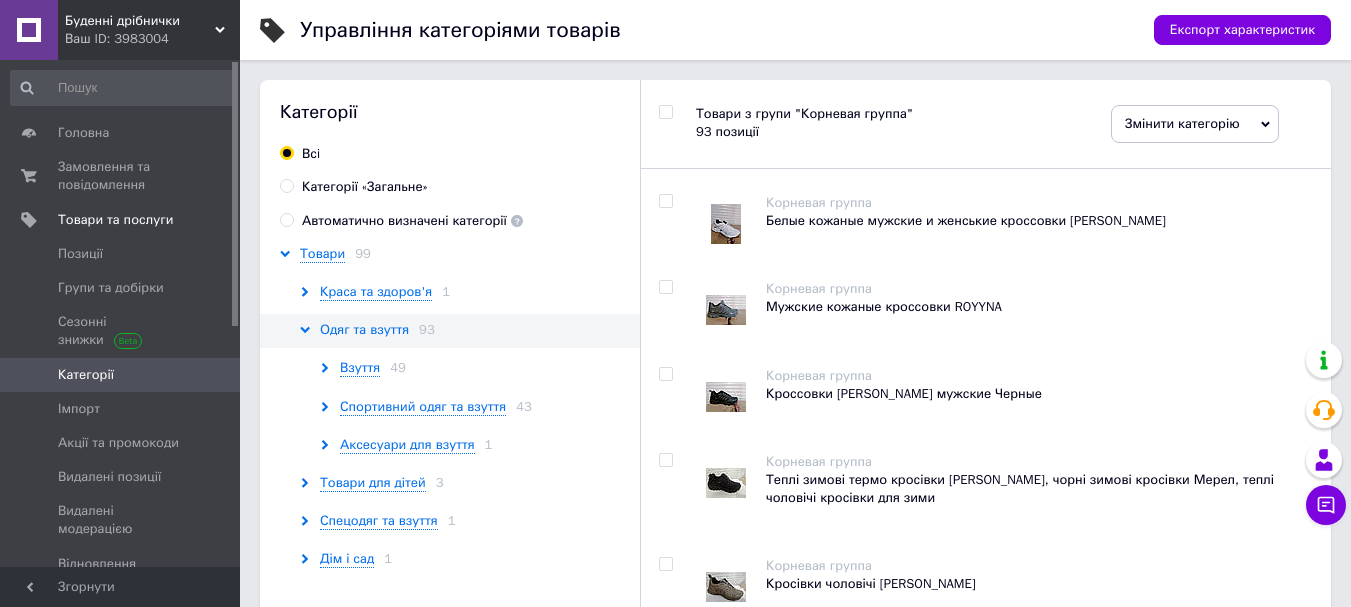 click on "Одяг та взуття" at bounding box center (364, 330) 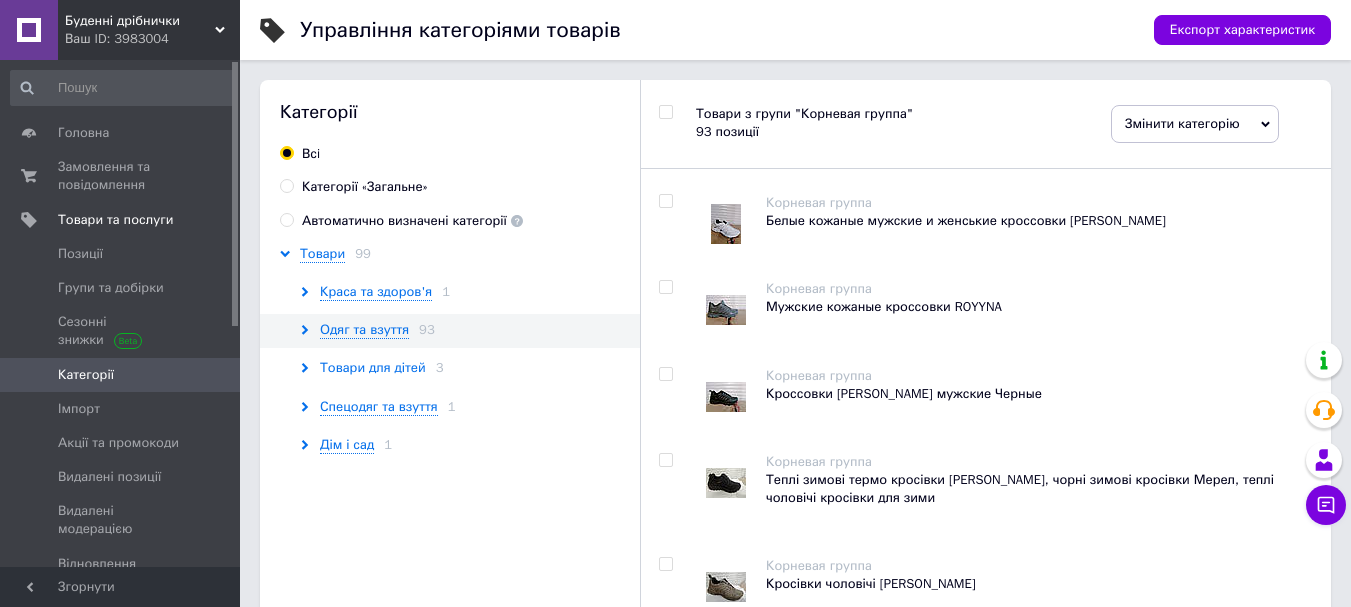 click on "Товари для дітей" at bounding box center [373, 368] 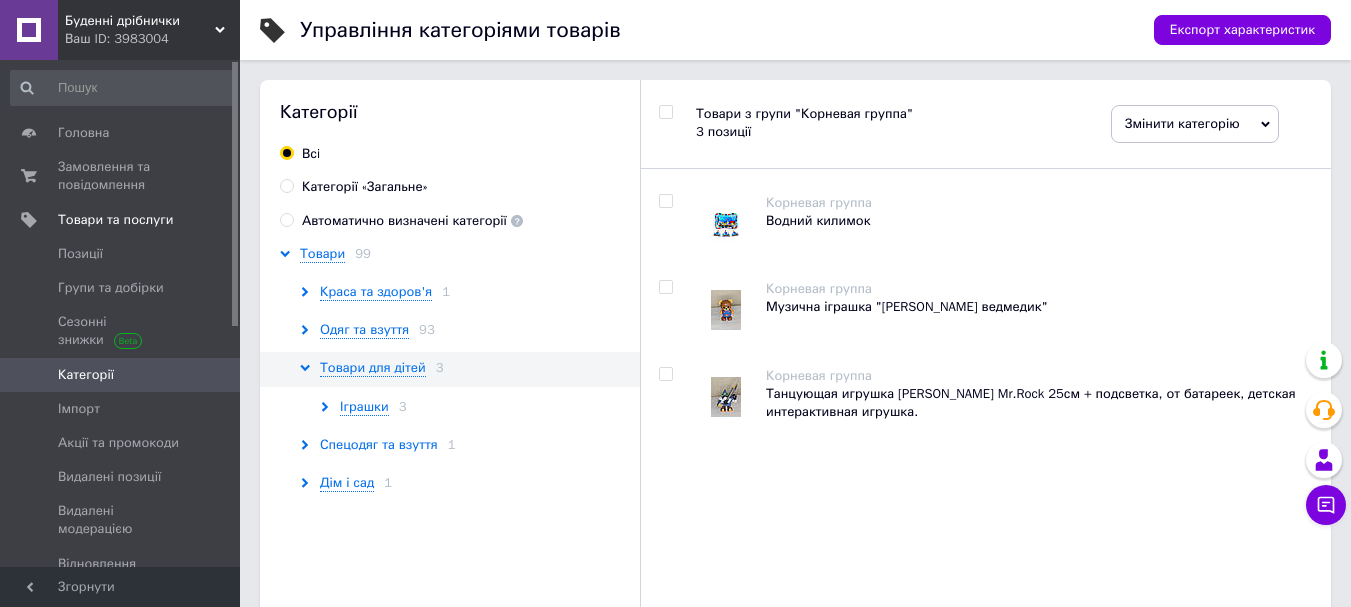 click on "Спецодяг та взуття" at bounding box center (379, 445) 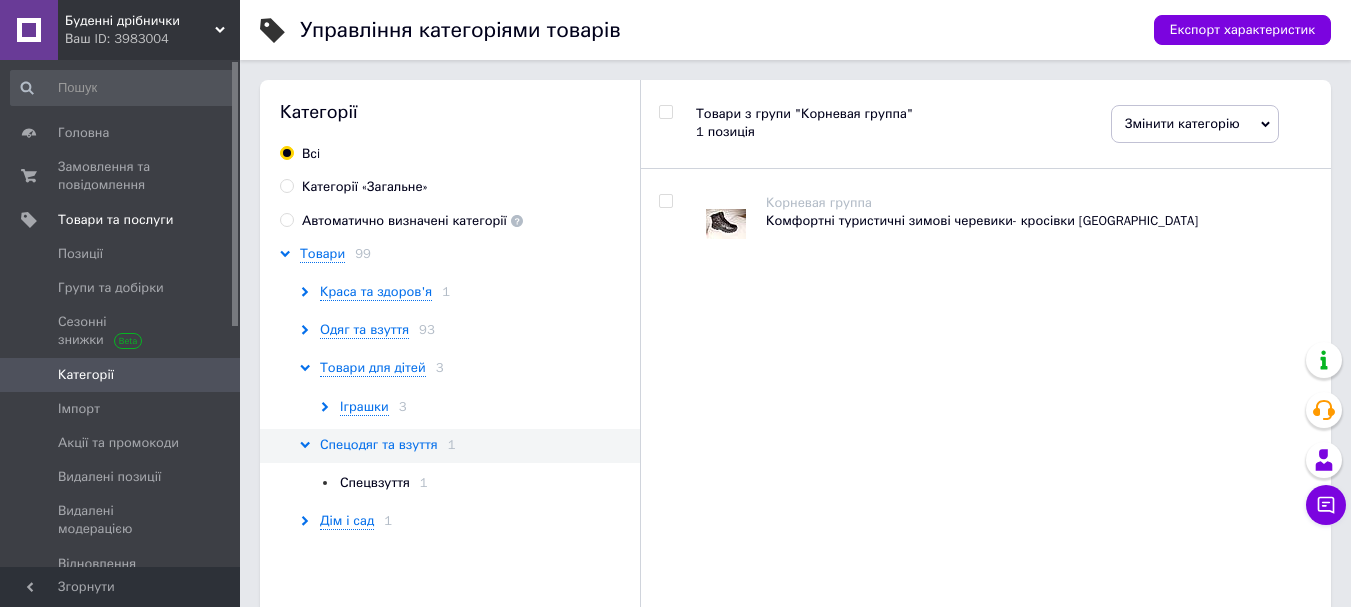scroll, scrollTop: 100, scrollLeft: 0, axis: vertical 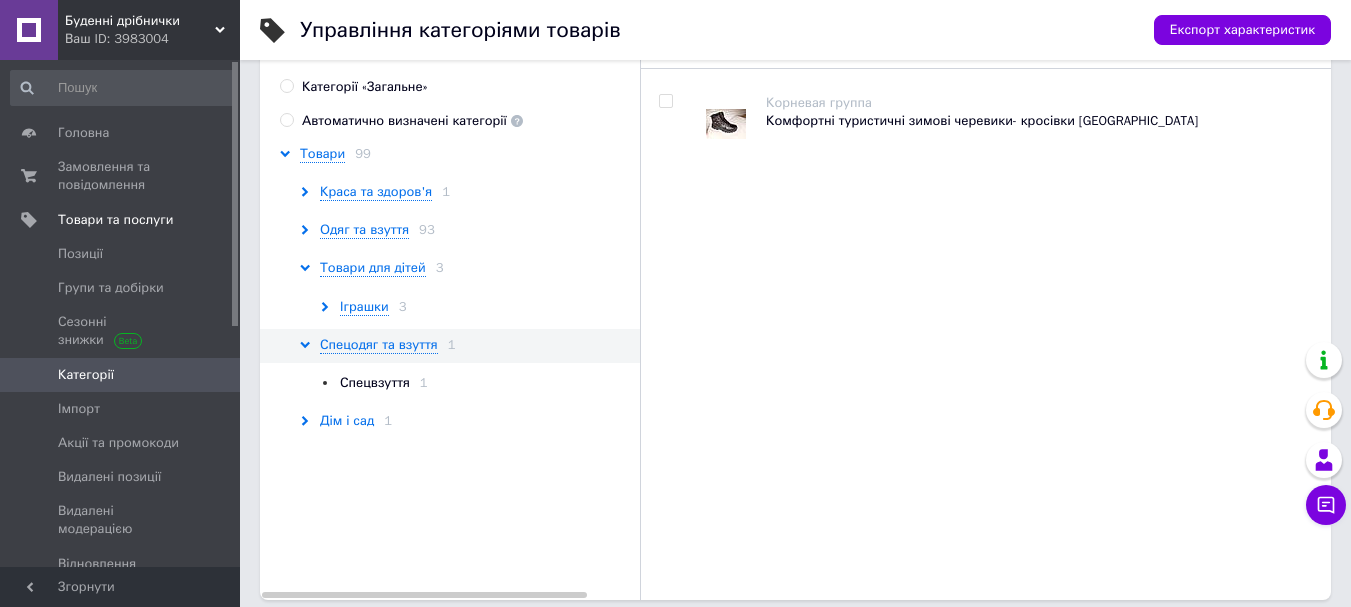 click on "Дім і сад" at bounding box center (347, 421) 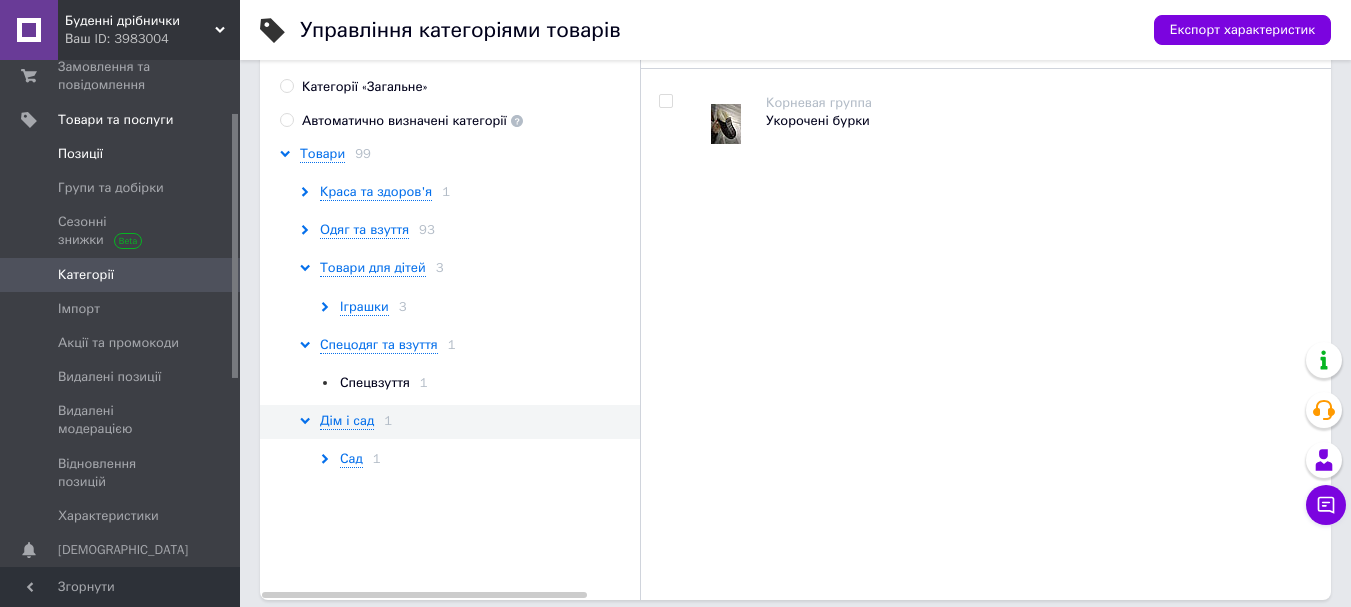 scroll, scrollTop: 0, scrollLeft: 0, axis: both 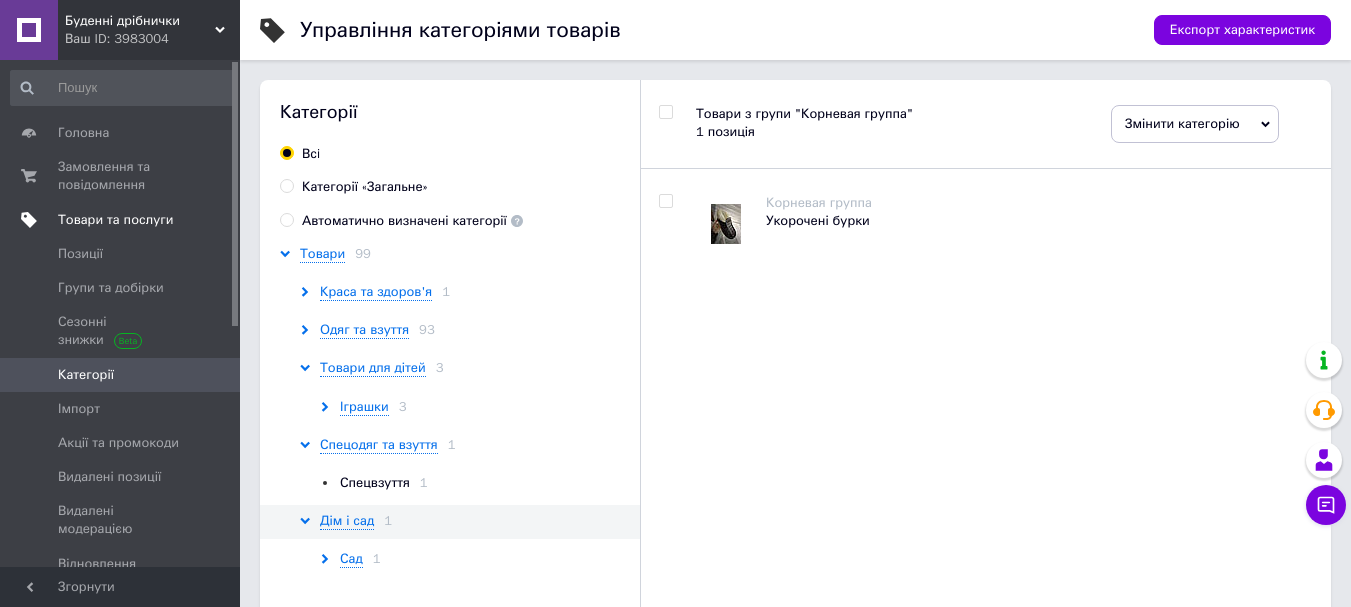 click on "Товари та послуги" at bounding box center [115, 220] 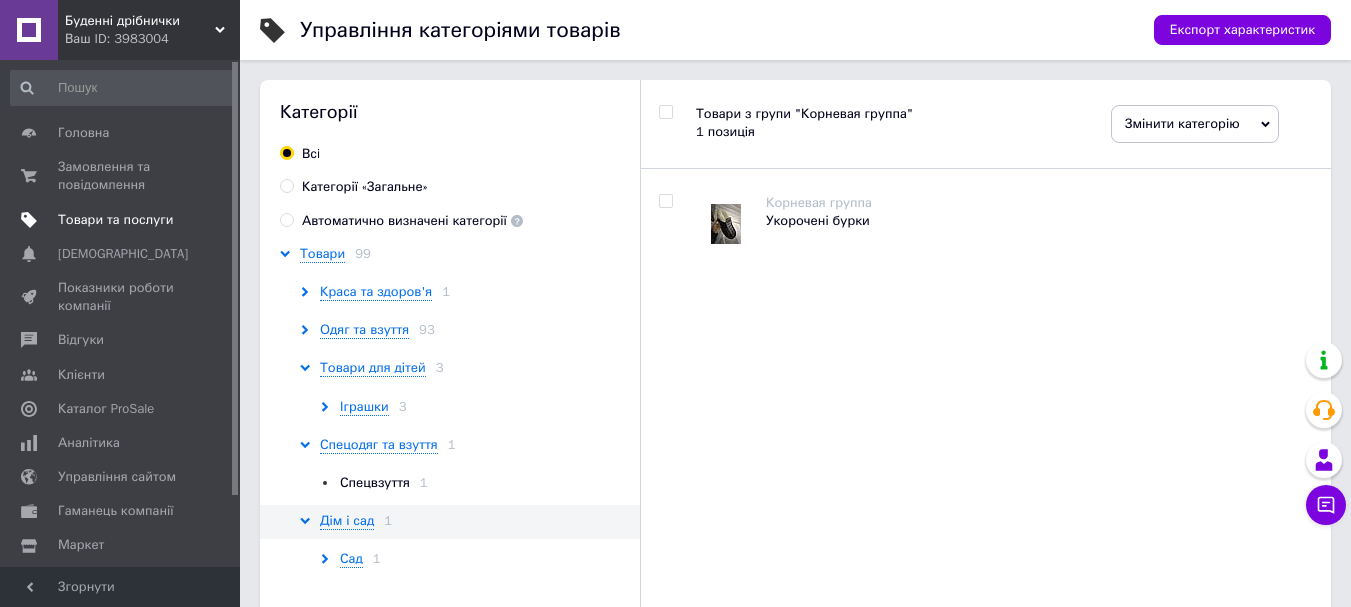 click on "Товари та послуги" at bounding box center [115, 220] 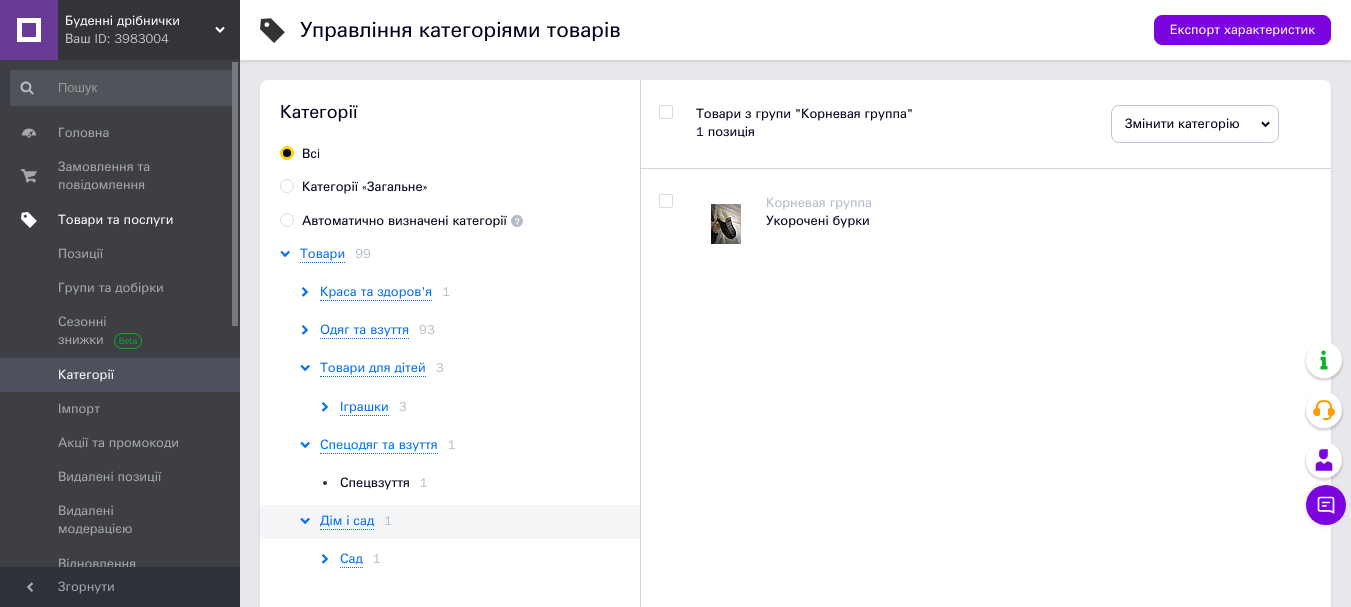 click on "Товари та послуги" at bounding box center (115, 220) 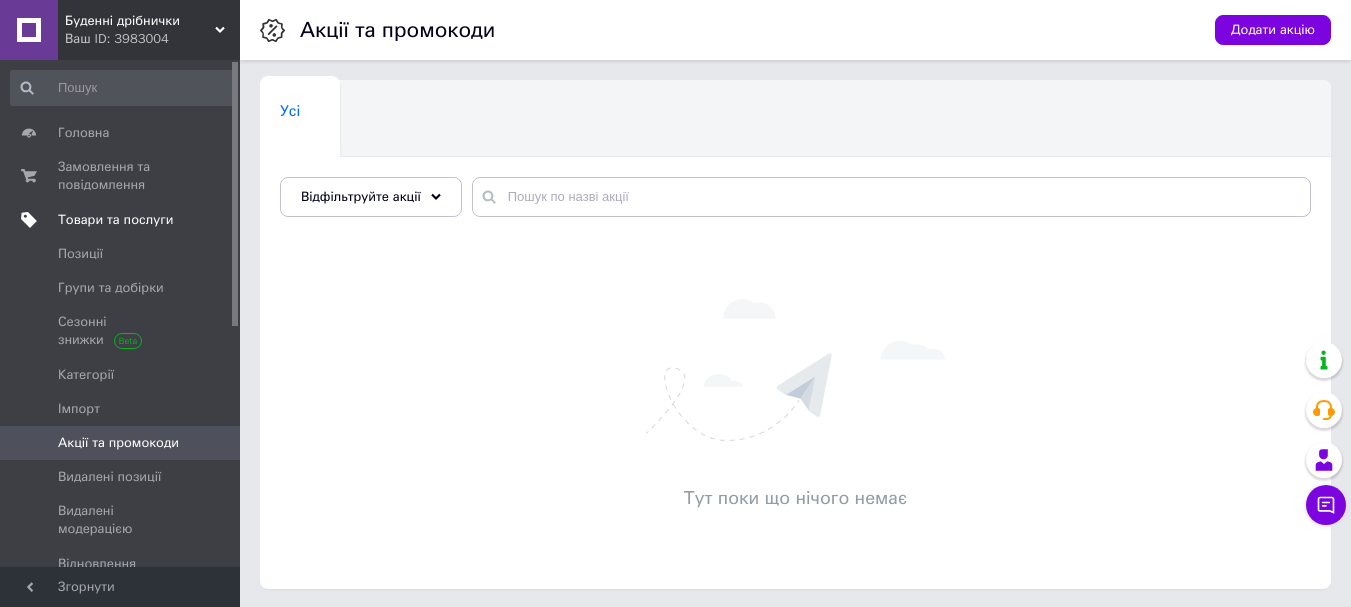 click on "Товари та послуги" at bounding box center [115, 220] 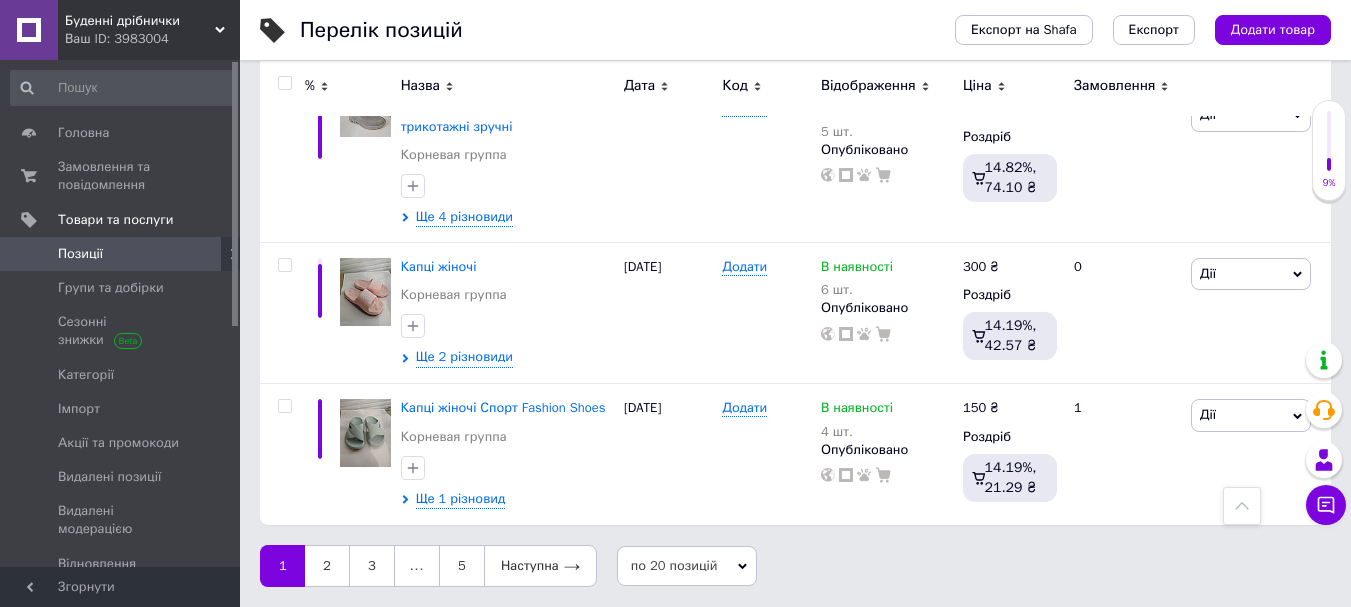 scroll, scrollTop: 3208, scrollLeft: 0, axis: vertical 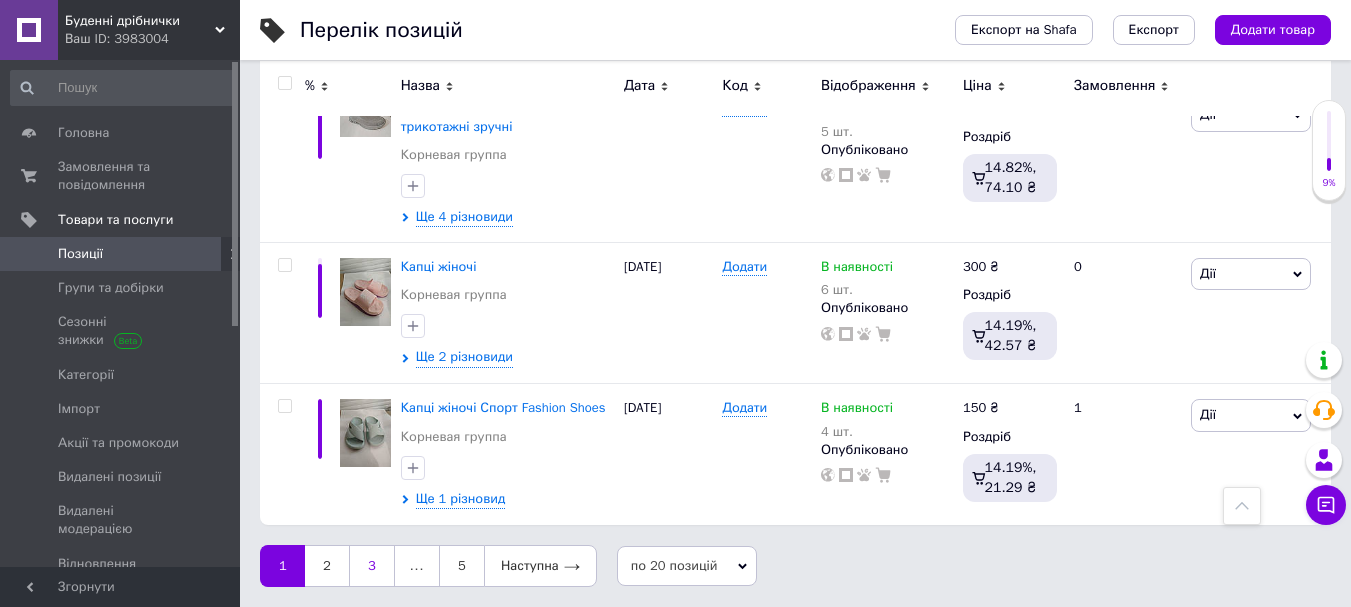 click on "3" at bounding box center [372, 566] 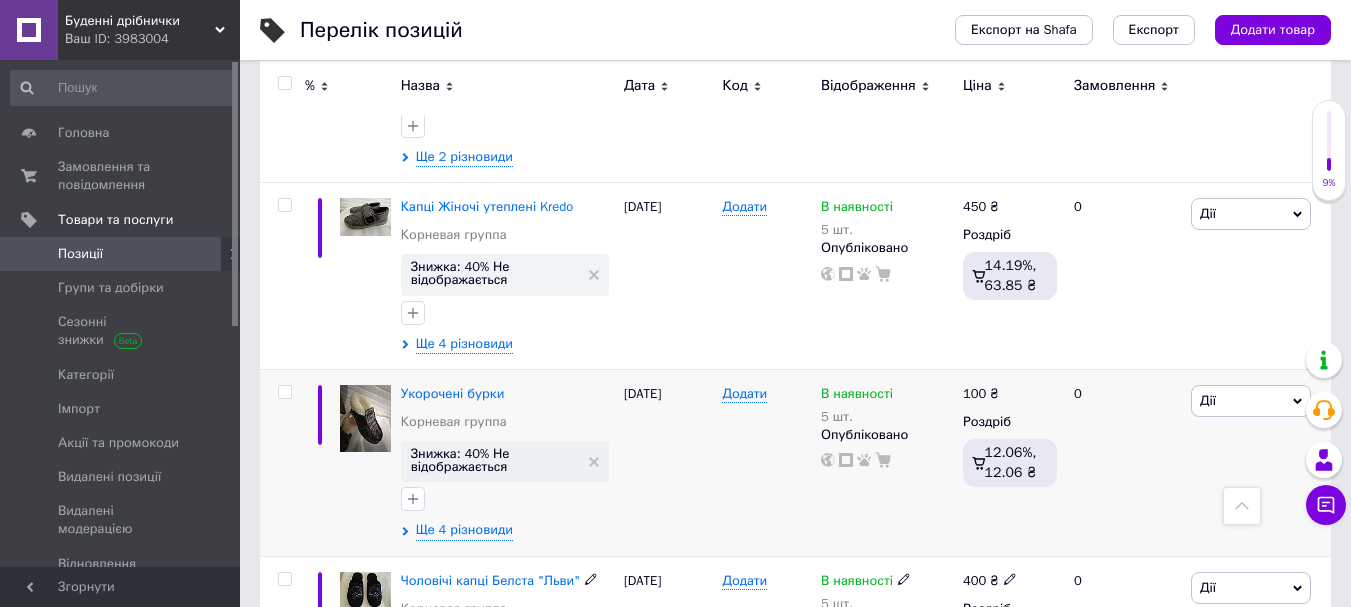 scroll, scrollTop: 3383, scrollLeft: 0, axis: vertical 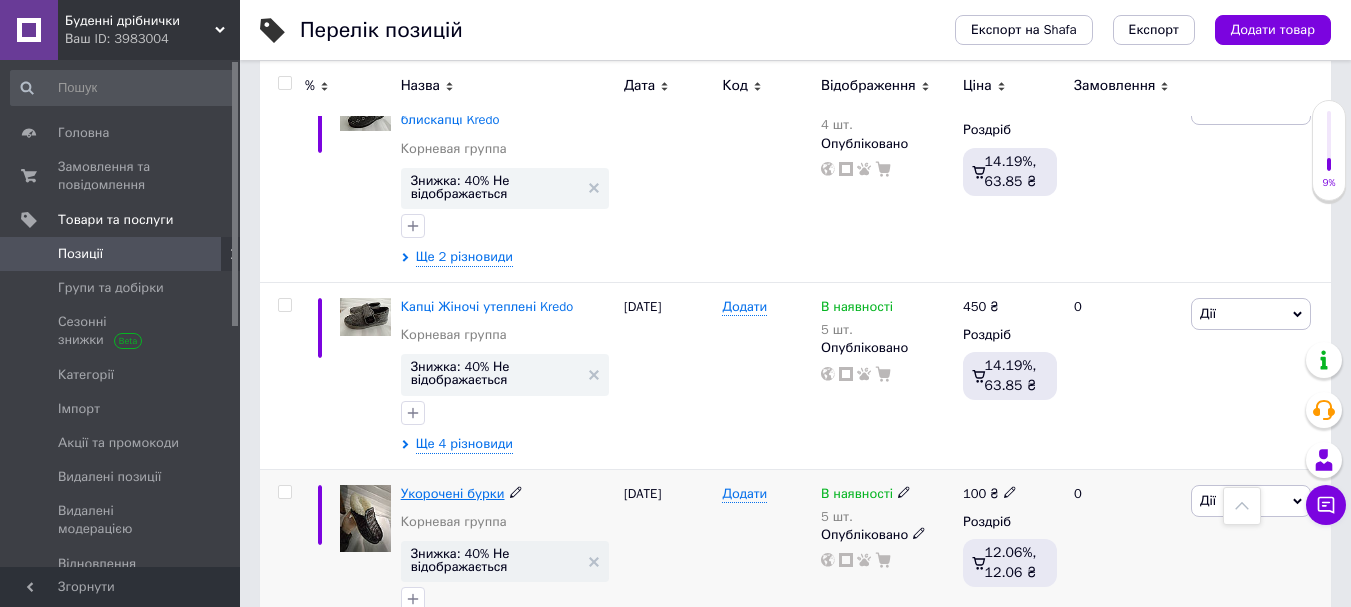click on "Укорочені бурки" at bounding box center [453, 493] 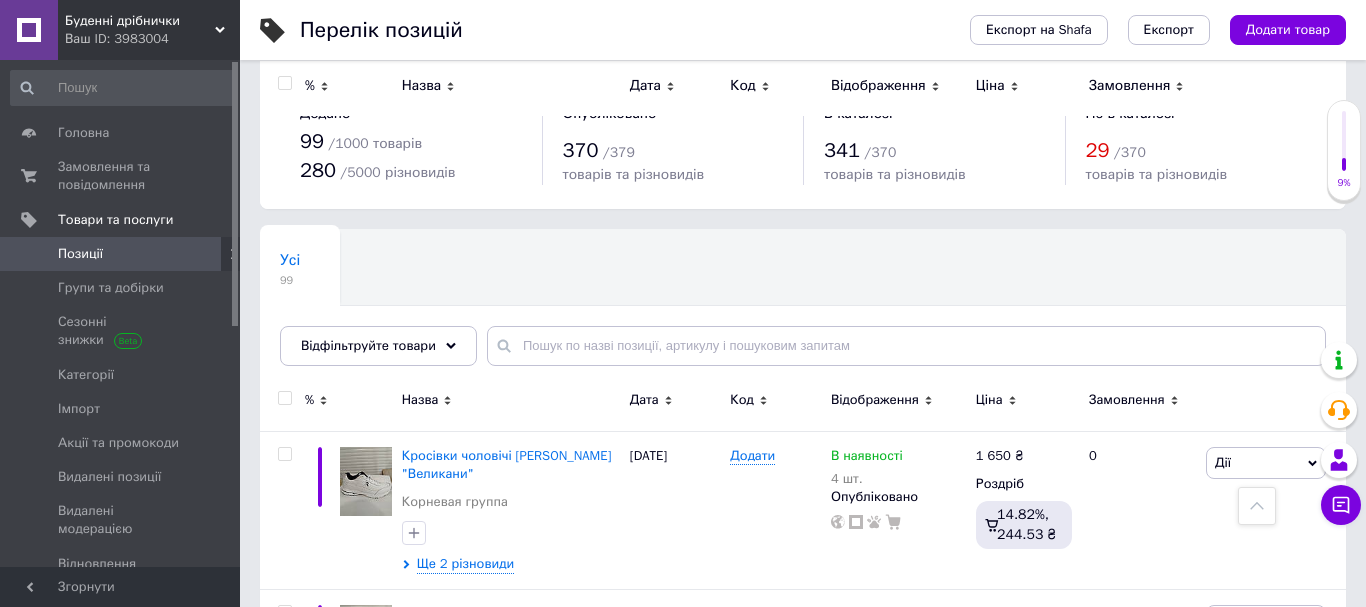 click on "Буденні дрібнички Ваш ID: 3983004 Сайт Буденні дрібнички Кабінет покупця Перевірити стан системи Сторінка на порталі Довідка Вийти Головна Замовлення та повідомлення 0 0 Товари та послуги Позиції Групи та добірки Сезонні знижки Категорії Імпорт Акції та промокоди Видалені позиції Видалені модерацією Відновлення позицій Характеристики Сповіщення 0 0 Показники роботи компанії Відгуки Клієнти Каталог ProSale Аналітика Управління сайтом Гаманець компанії [PERSON_NAME] Тарифи та рахунки Prom мікс 1 000 99   /" at bounding box center [683, 2144] 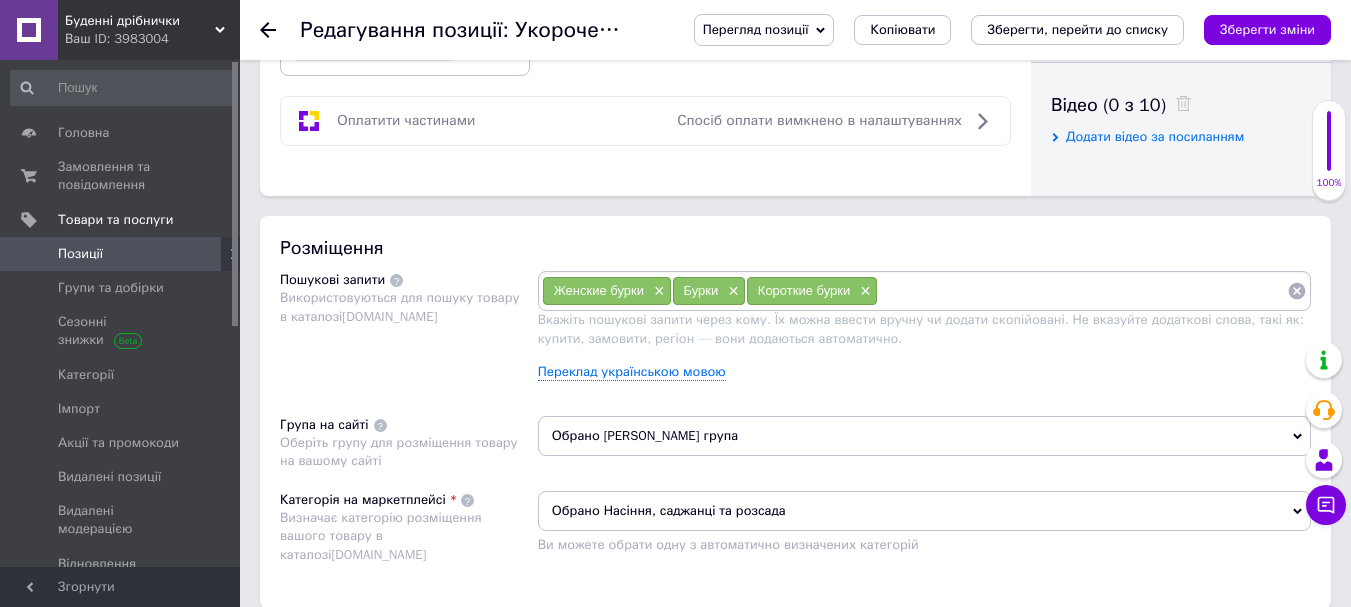 scroll, scrollTop: 1100, scrollLeft: 0, axis: vertical 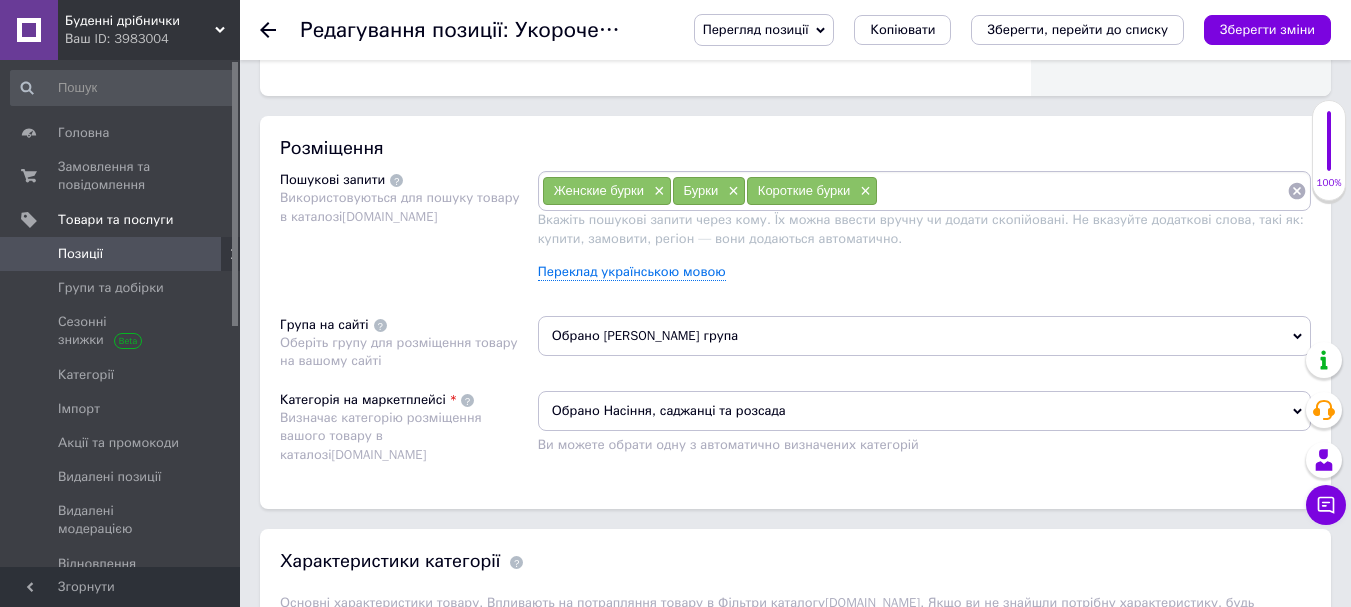 click 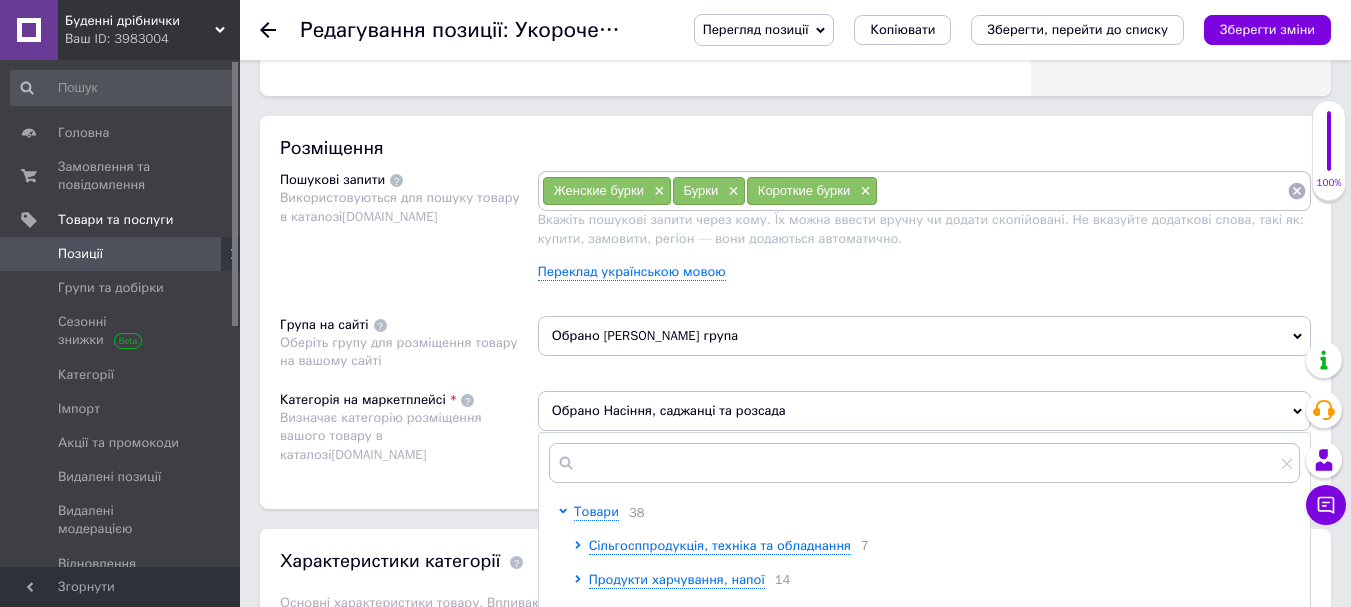 scroll, scrollTop: 1300, scrollLeft: 0, axis: vertical 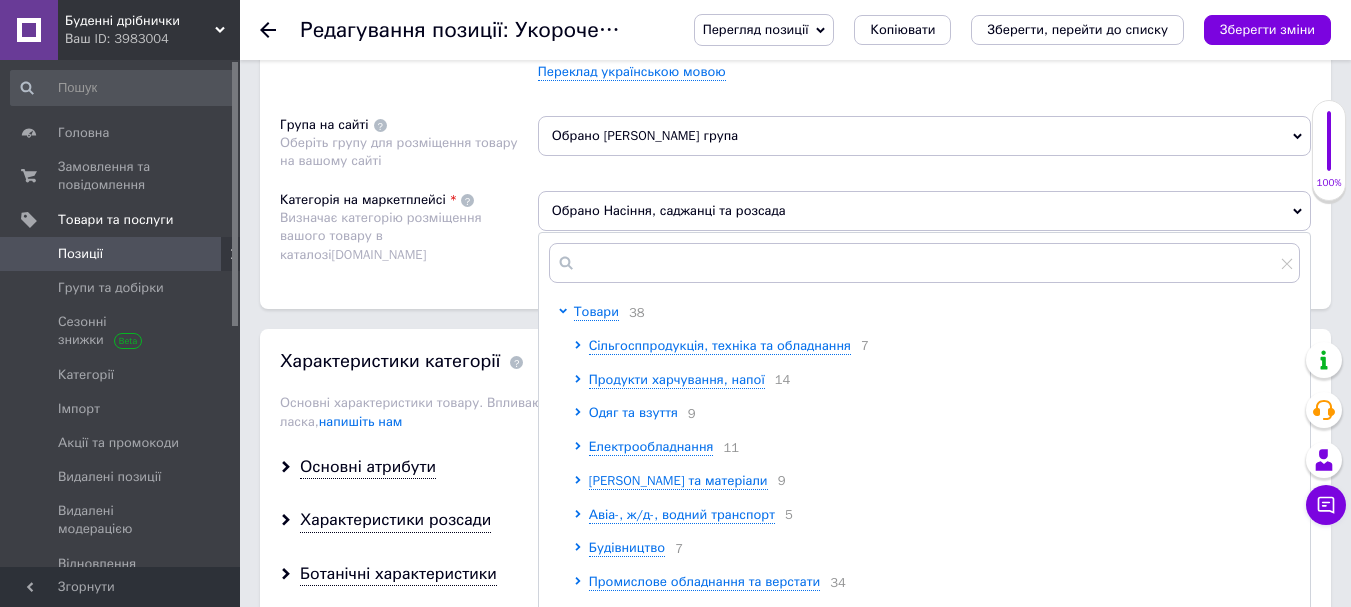 click on "Одяг та взуття" at bounding box center (633, 412) 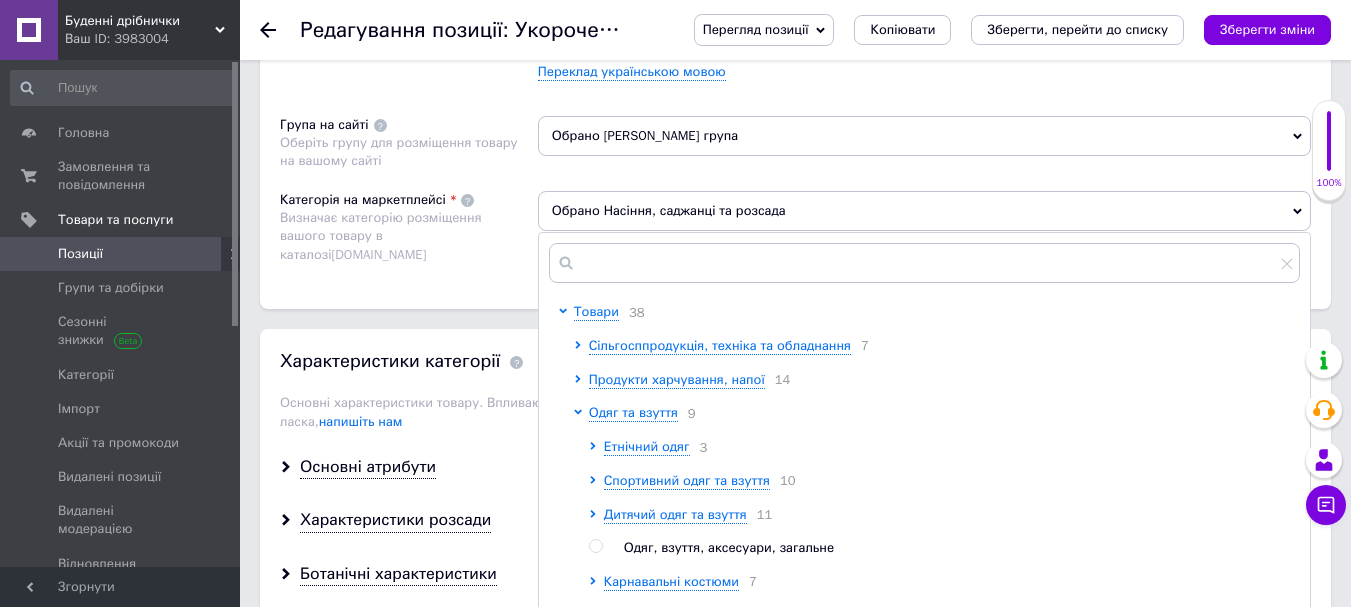 scroll, scrollTop: 1500, scrollLeft: 0, axis: vertical 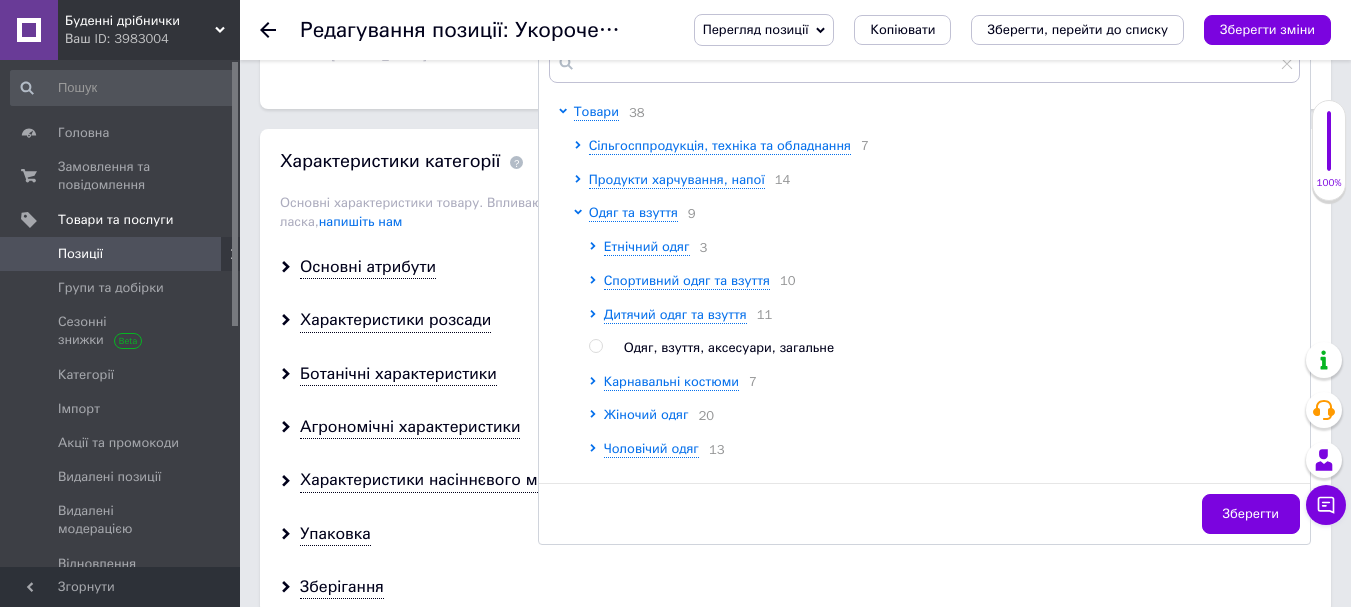 click on "Жіночий одяг" at bounding box center (646, 414) 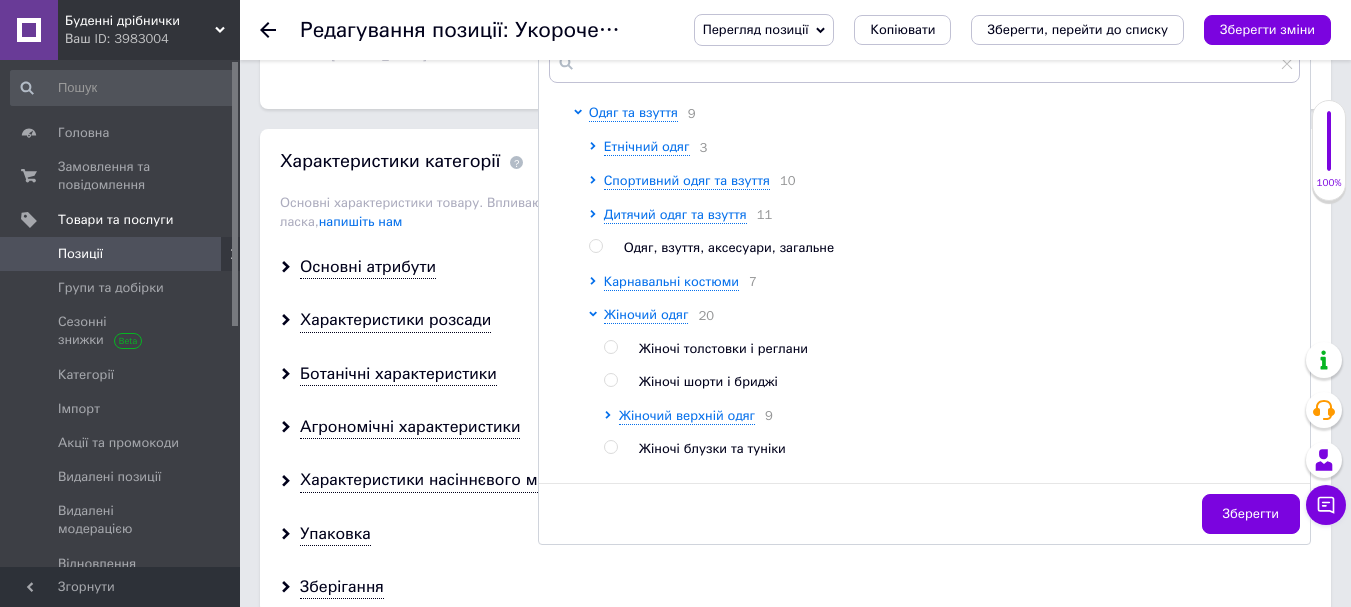 scroll, scrollTop: 0, scrollLeft: 0, axis: both 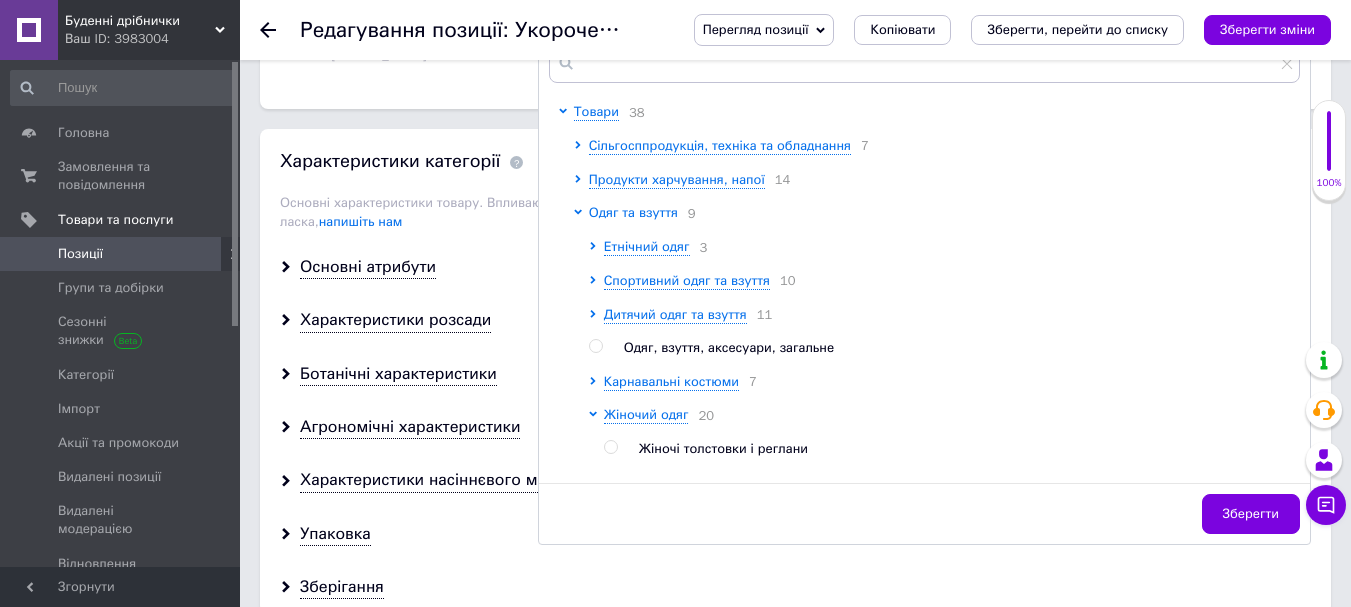 click on "Одяг та взуття" at bounding box center [633, 212] 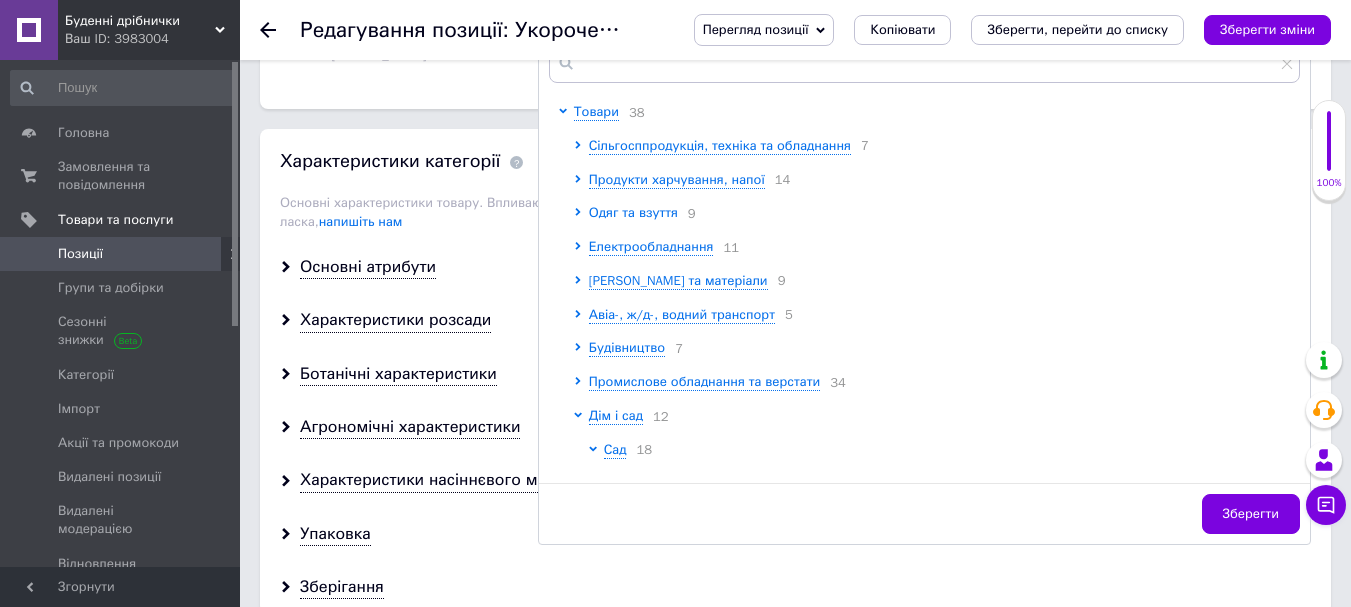 click on "Одяг та взуття" at bounding box center (633, 212) 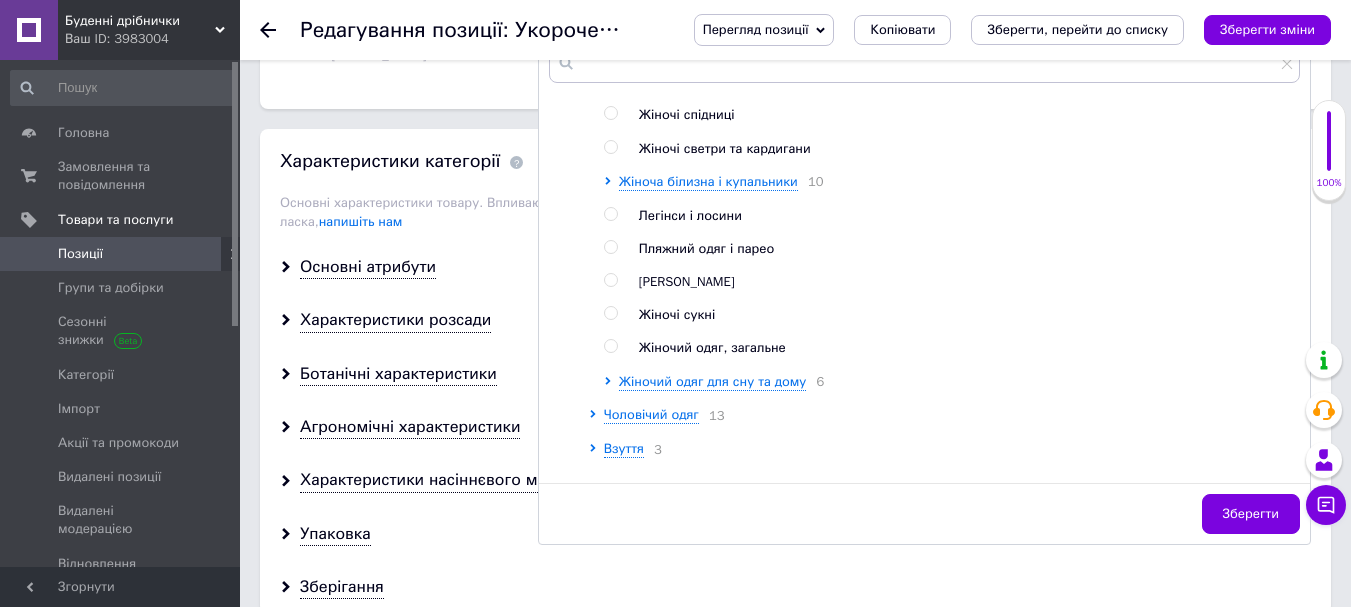 scroll, scrollTop: 800, scrollLeft: 0, axis: vertical 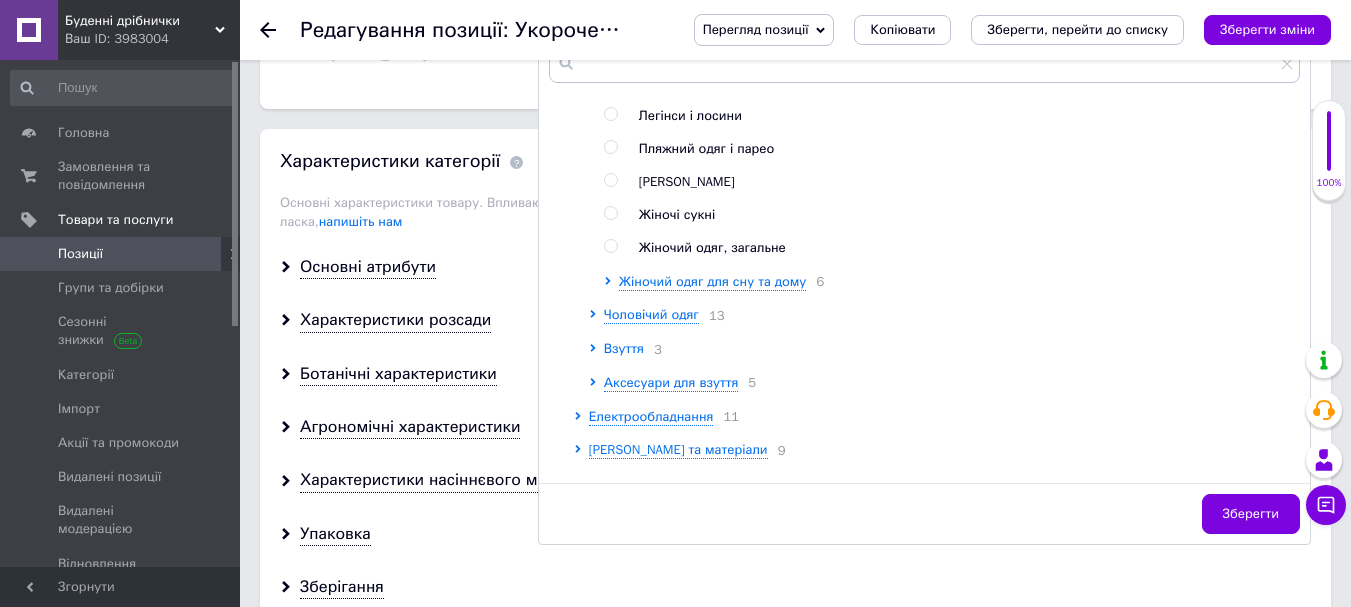 click on "Взуття" at bounding box center [624, 348] 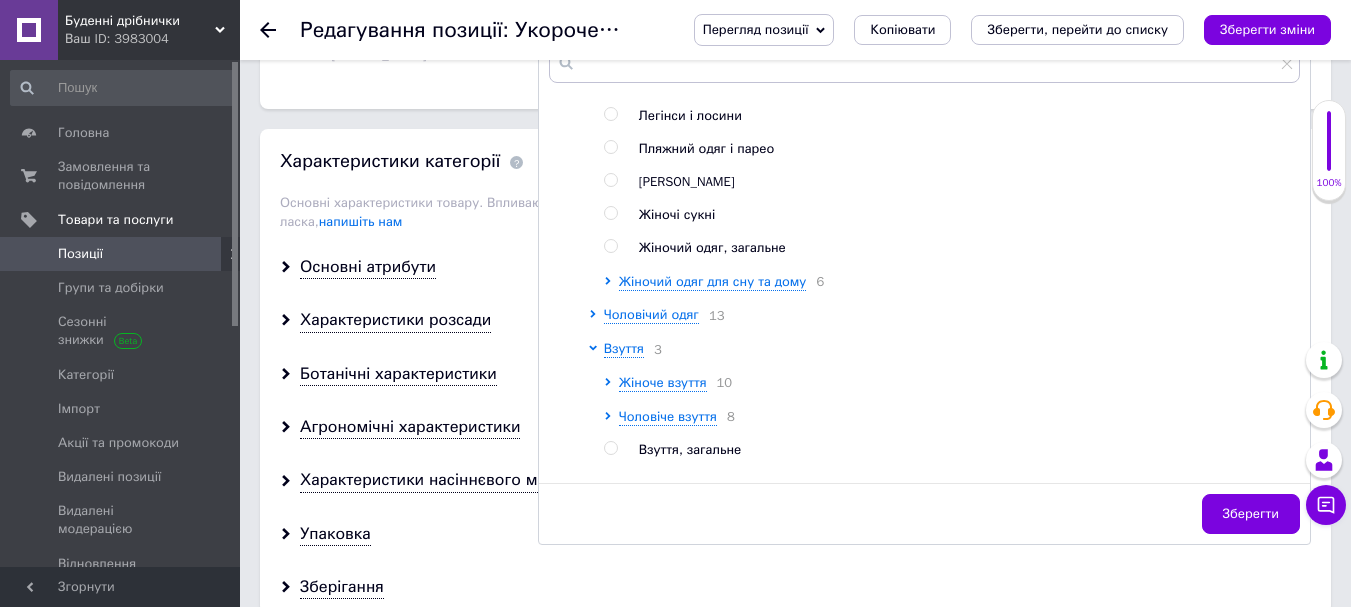 scroll, scrollTop: 1000, scrollLeft: 0, axis: vertical 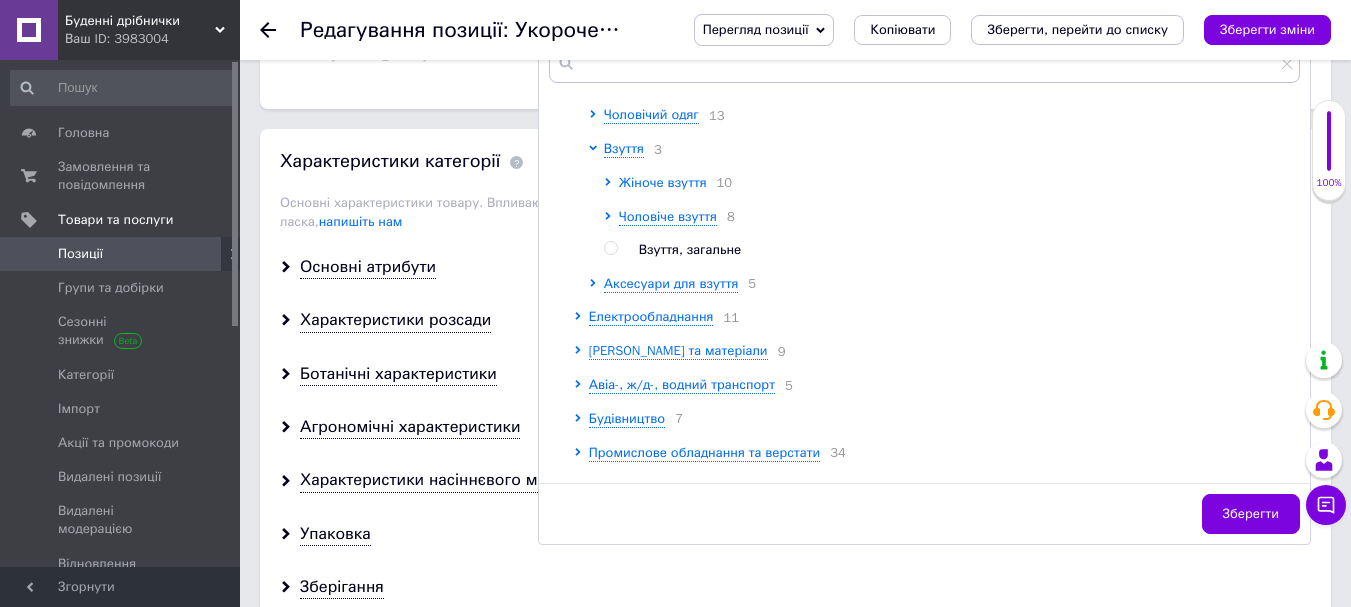 click on "Жіноче взуття" at bounding box center (663, 182) 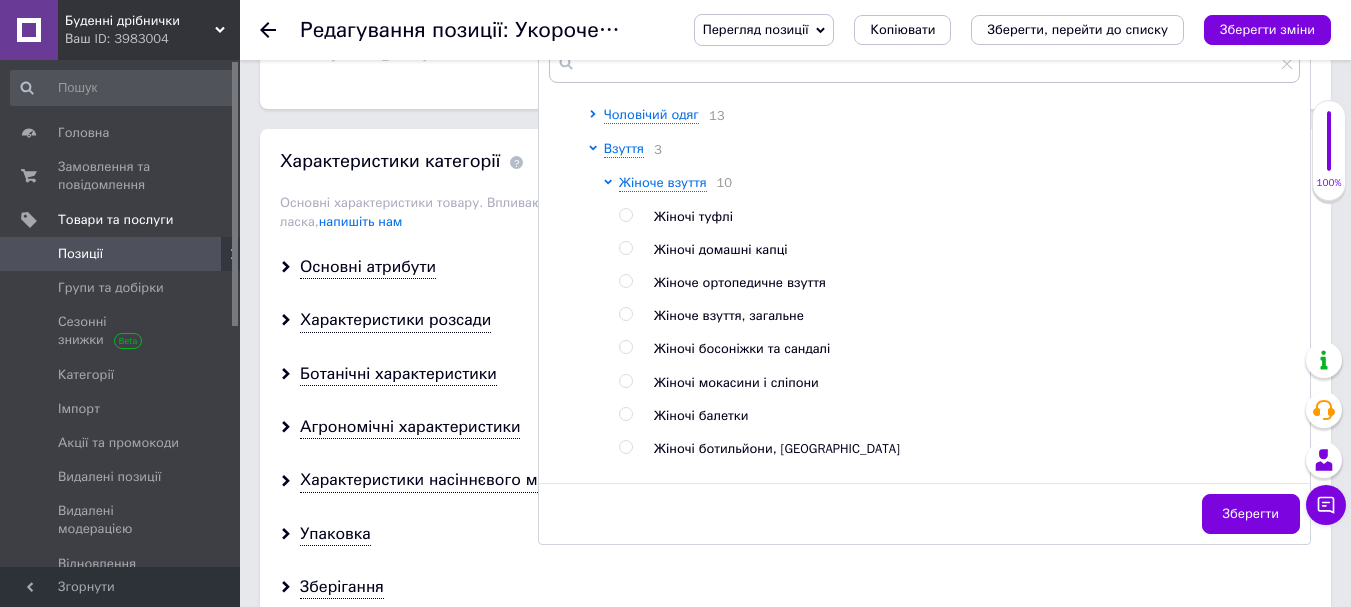 scroll, scrollTop: 1100, scrollLeft: 0, axis: vertical 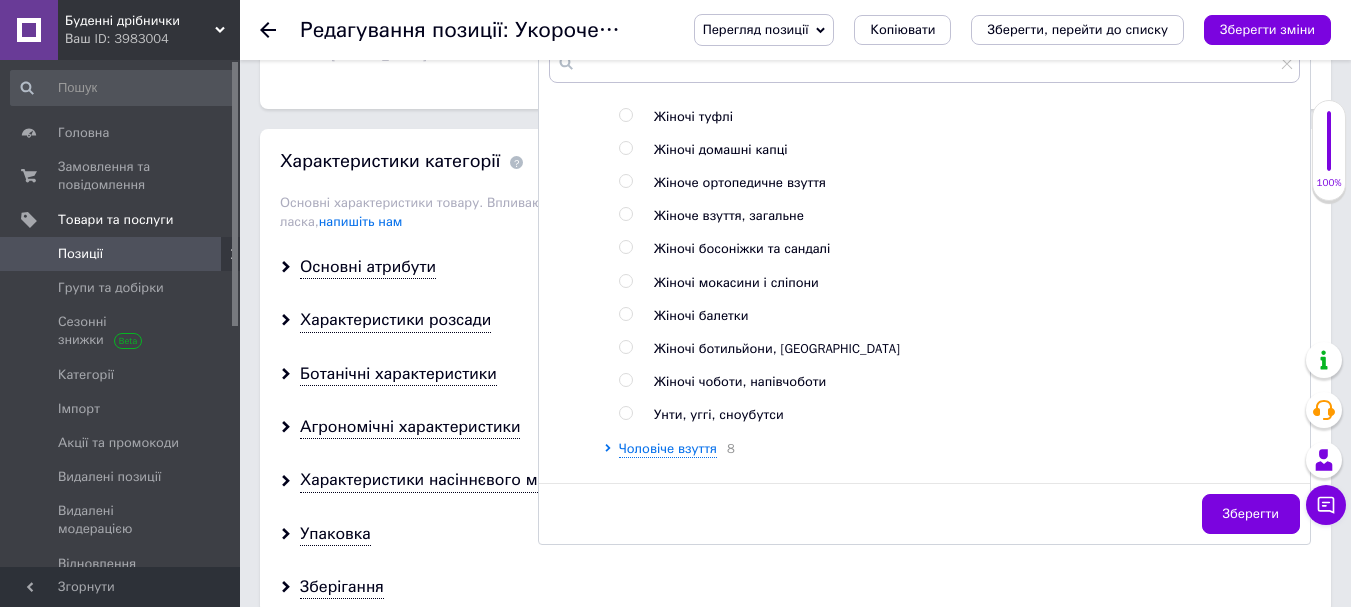 click at bounding box center (625, 413) 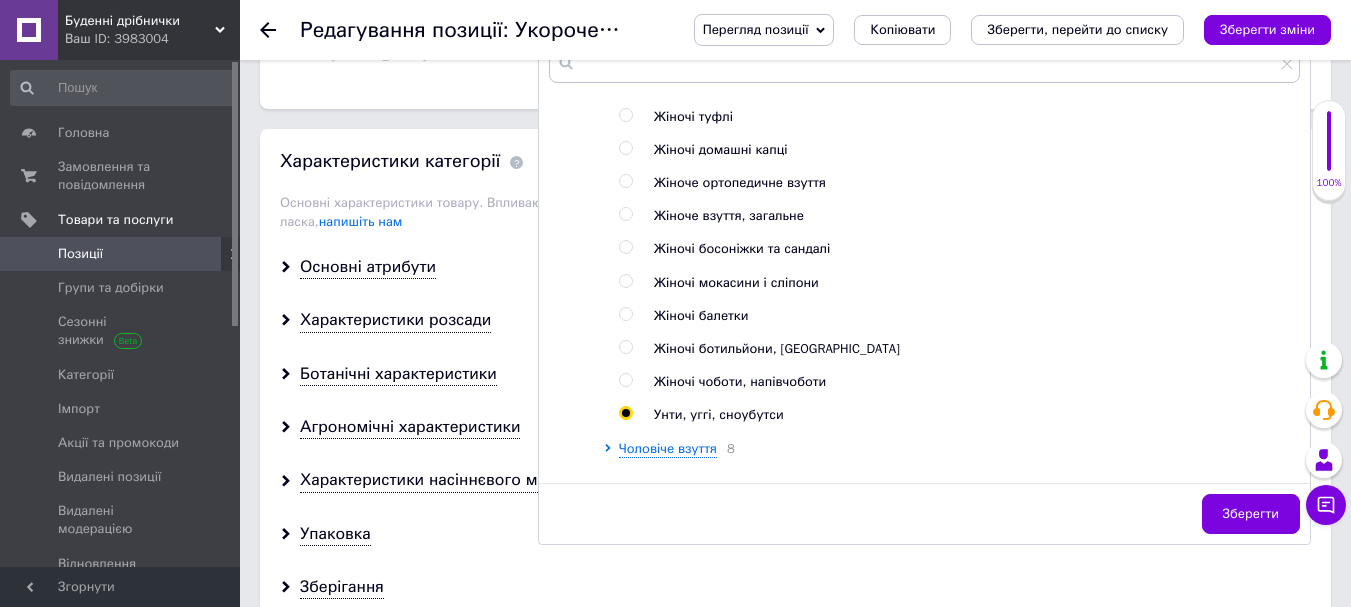 radio on "true" 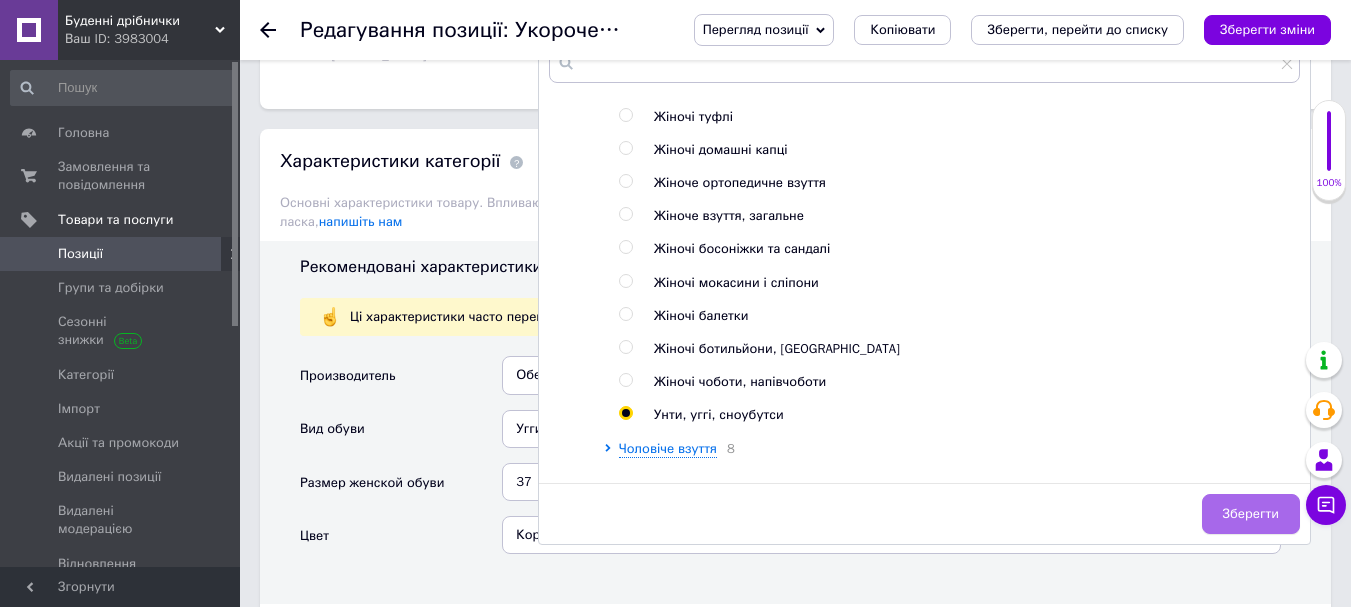 click on "Зберегти" at bounding box center (1251, 514) 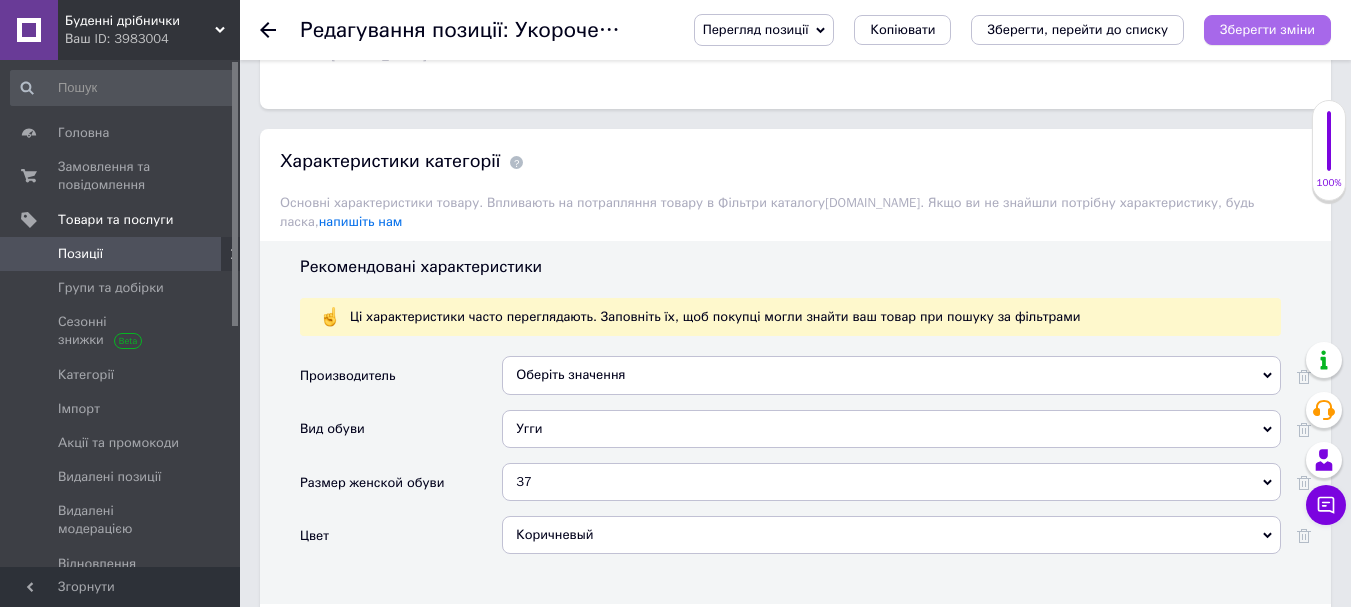 click on "Зберегти зміни" at bounding box center (1267, 30) 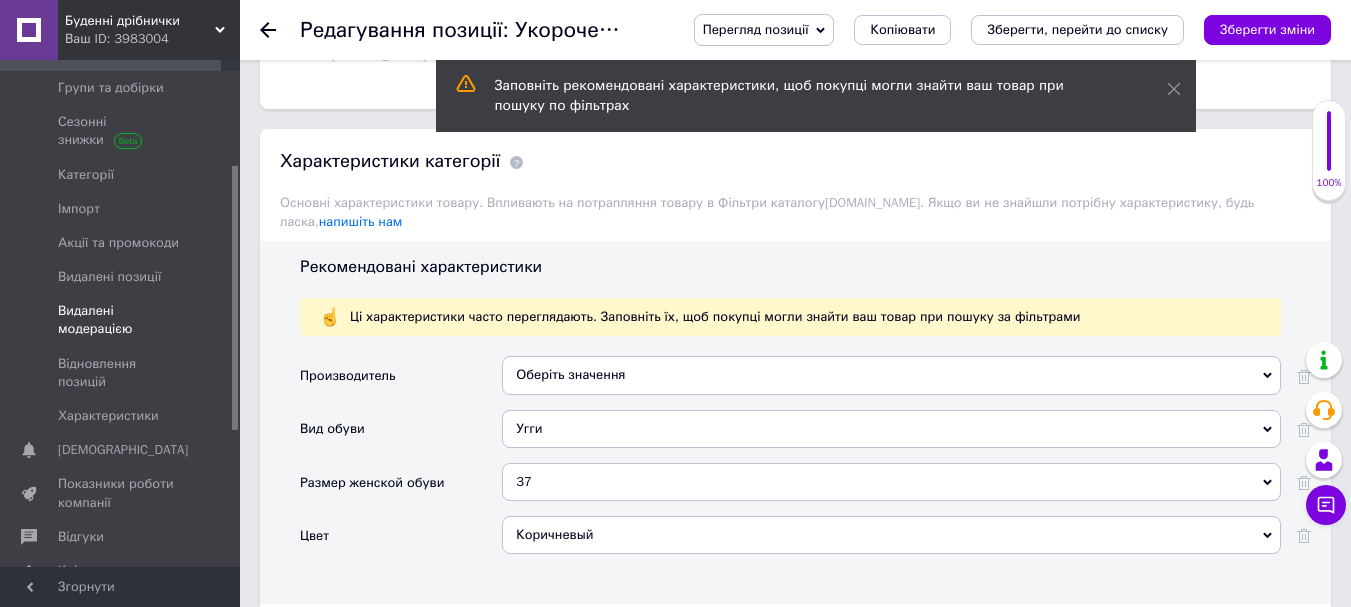 scroll, scrollTop: 300, scrollLeft: 0, axis: vertical 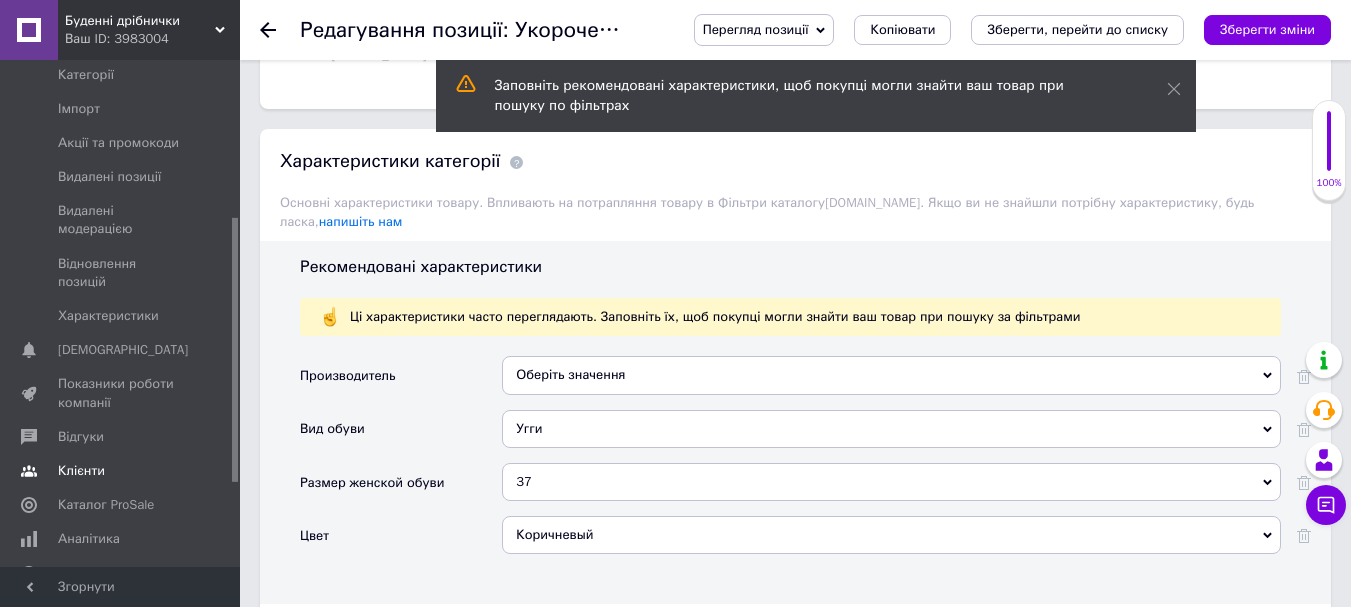 click at bounding box center [29, 471] 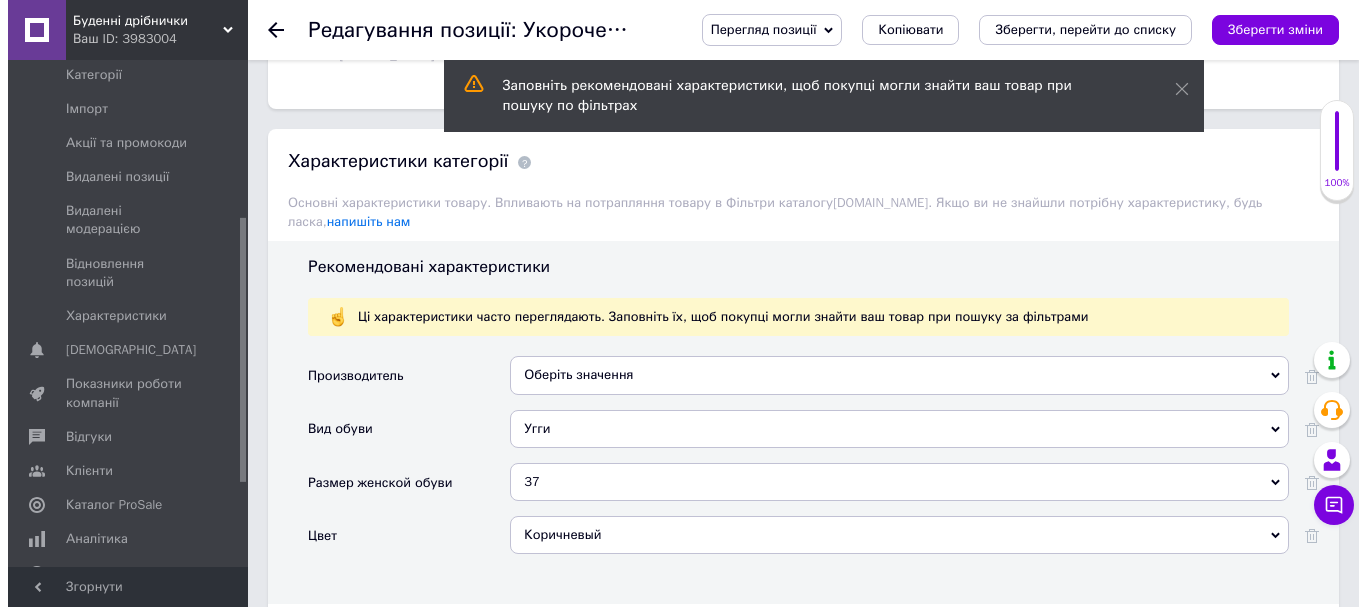 scroll, scrollTop: 0, scrollLeft: 0, axis: both 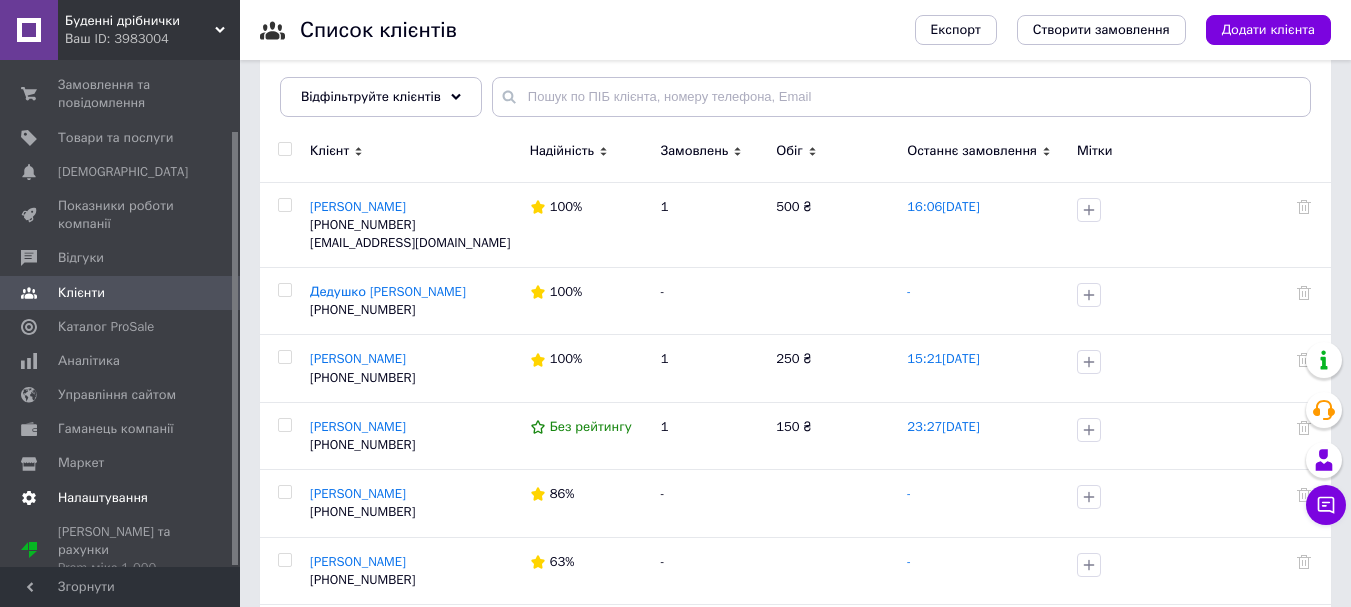 click on "Налаштування" at bounding box center (103, 498) 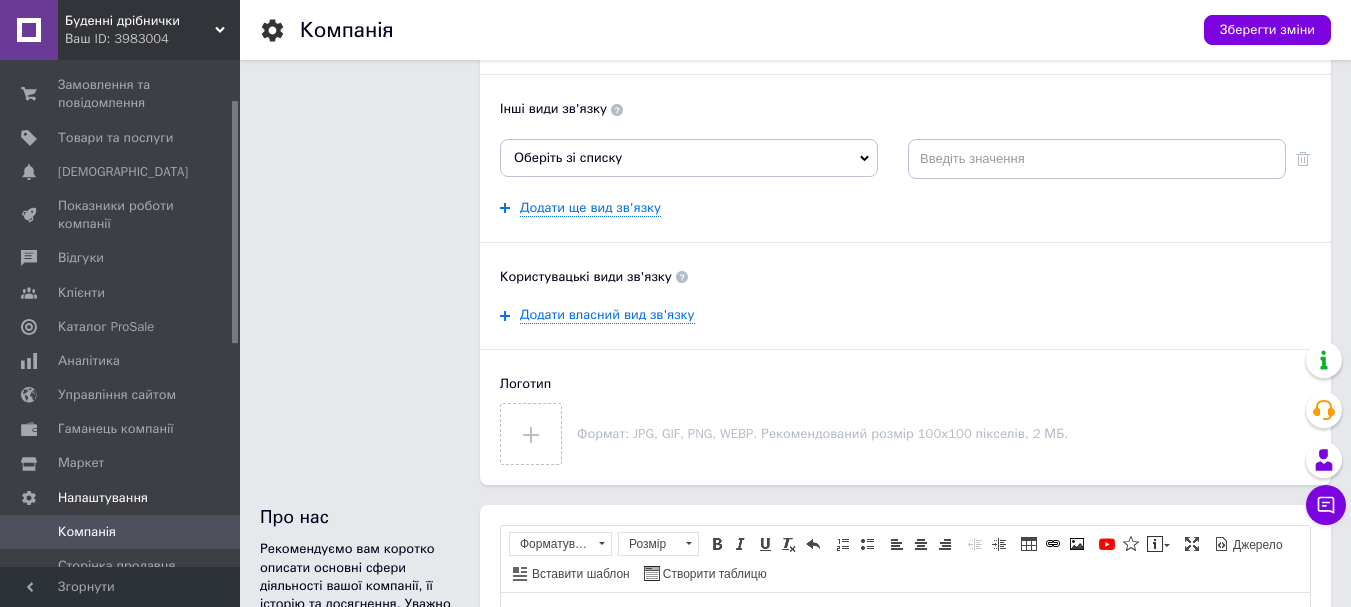 scroll, scrollTop: 600, scrollLeft: 0, axis: vertical 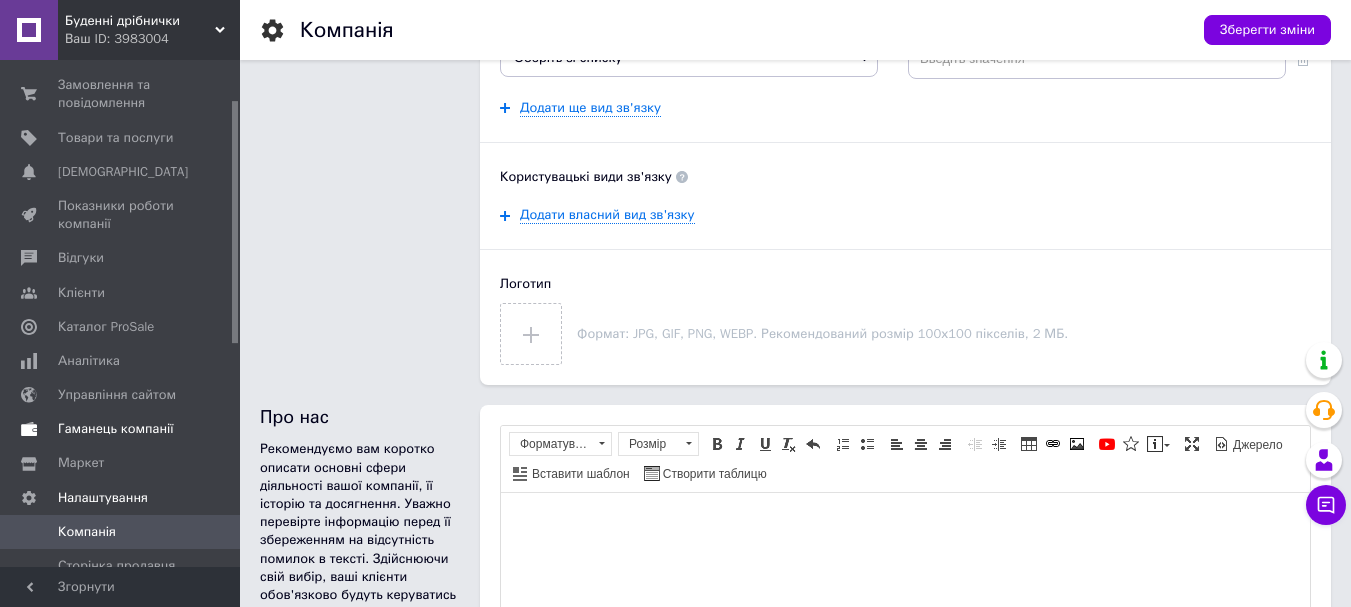 click on "Гаманець компанії" at bounding box center [116, 429] 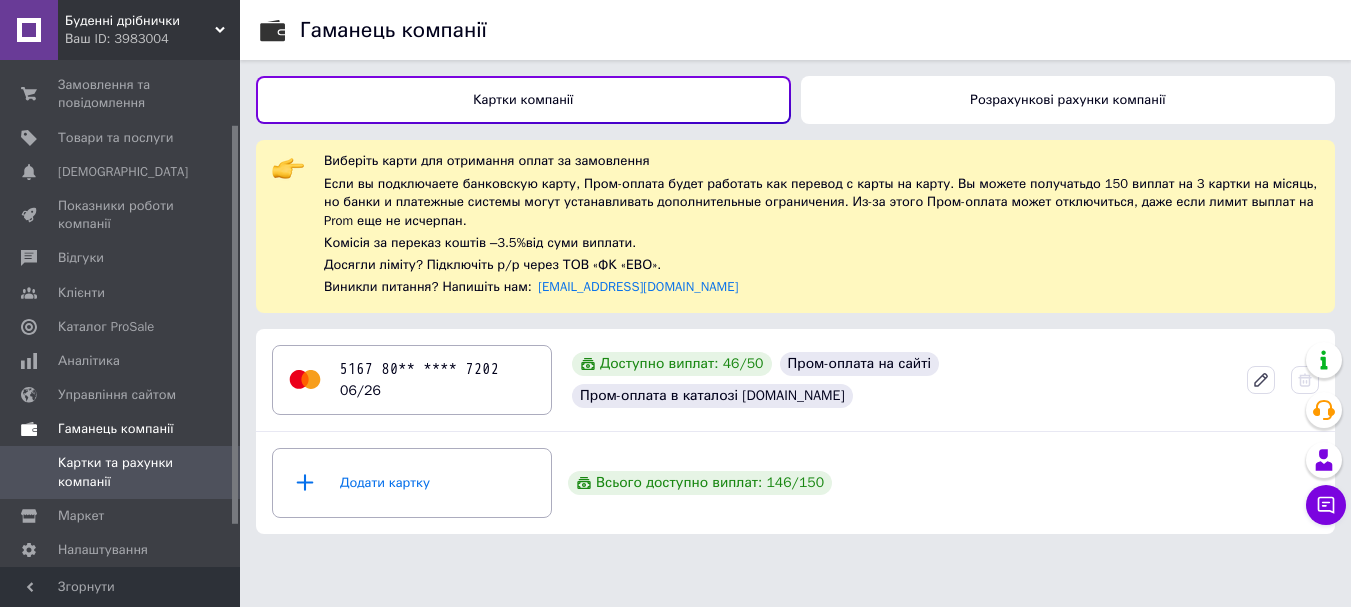 scroll, scrollTop: 0, scrollLeft: 0, axis: both 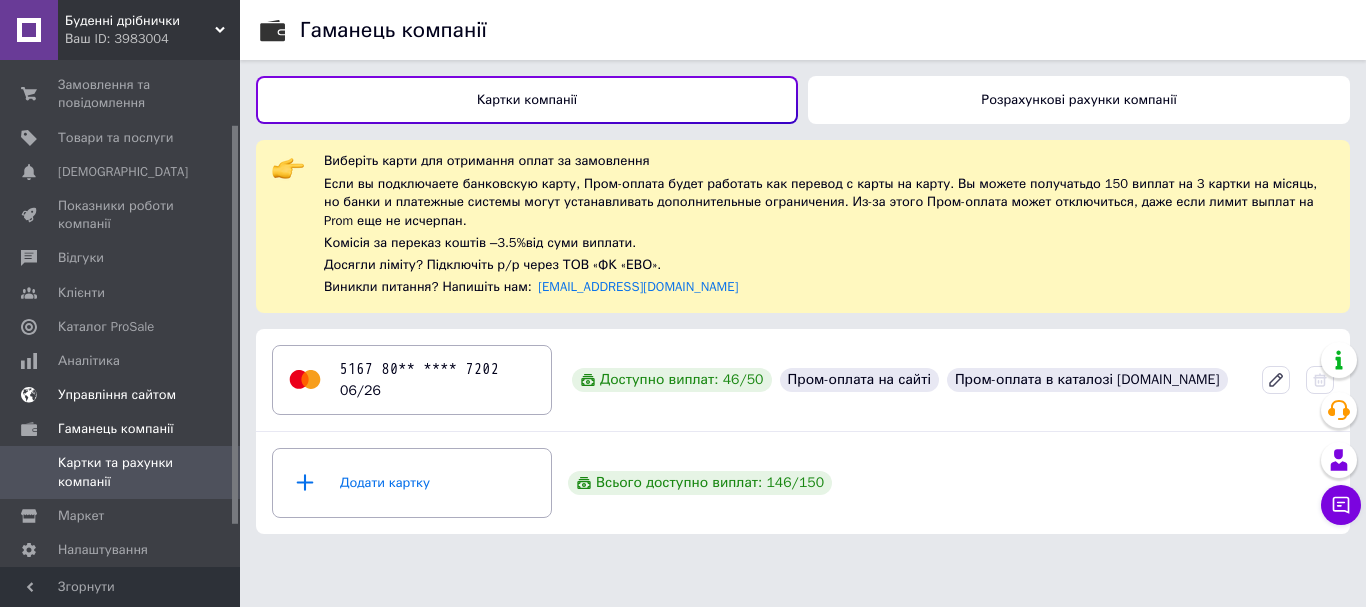 click on "Управління сайтом" at bounding box center [117, 395] 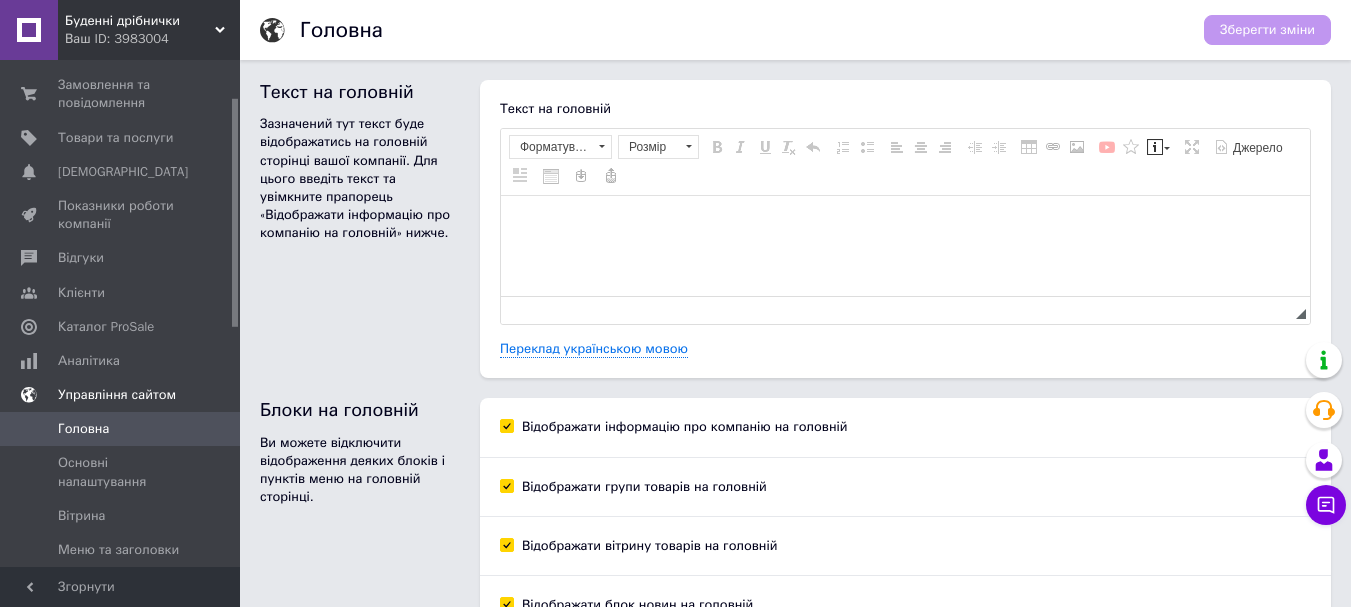 scroll, scrollTop: 0, scrollLeft: 0, axis: both 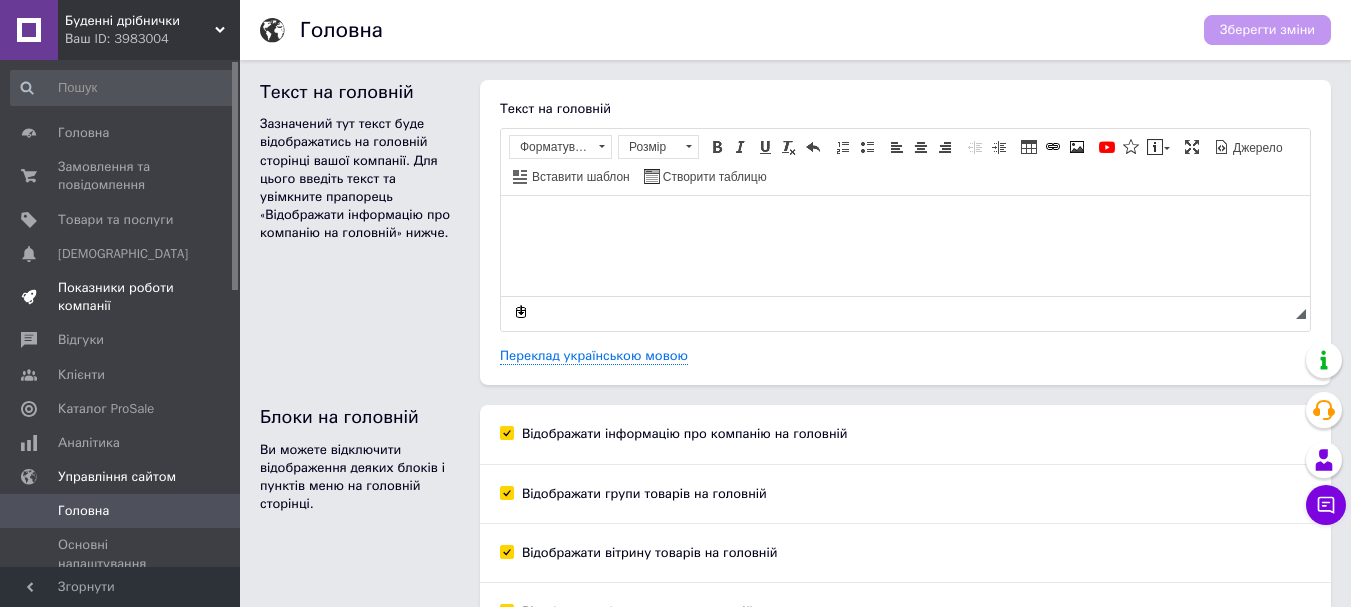 click on "Показники роботи компанії" at bounding box center (121, 297) 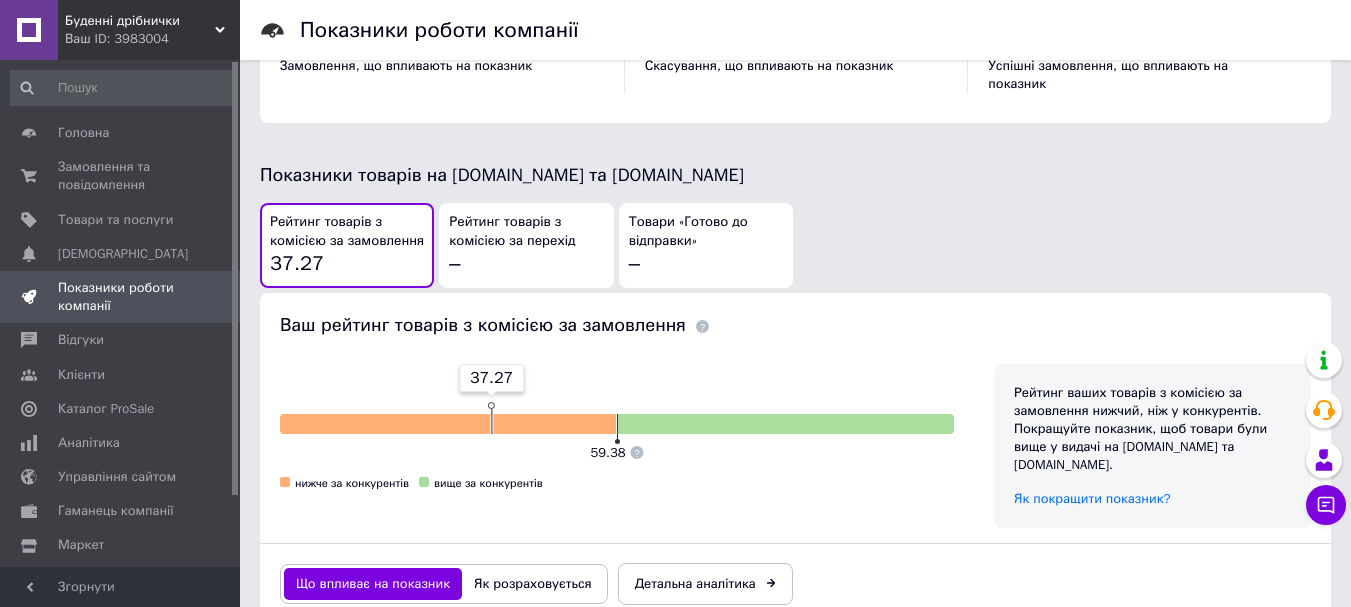scroll, scrollTop: 1201, scrollLeft: 0, axis: vertical 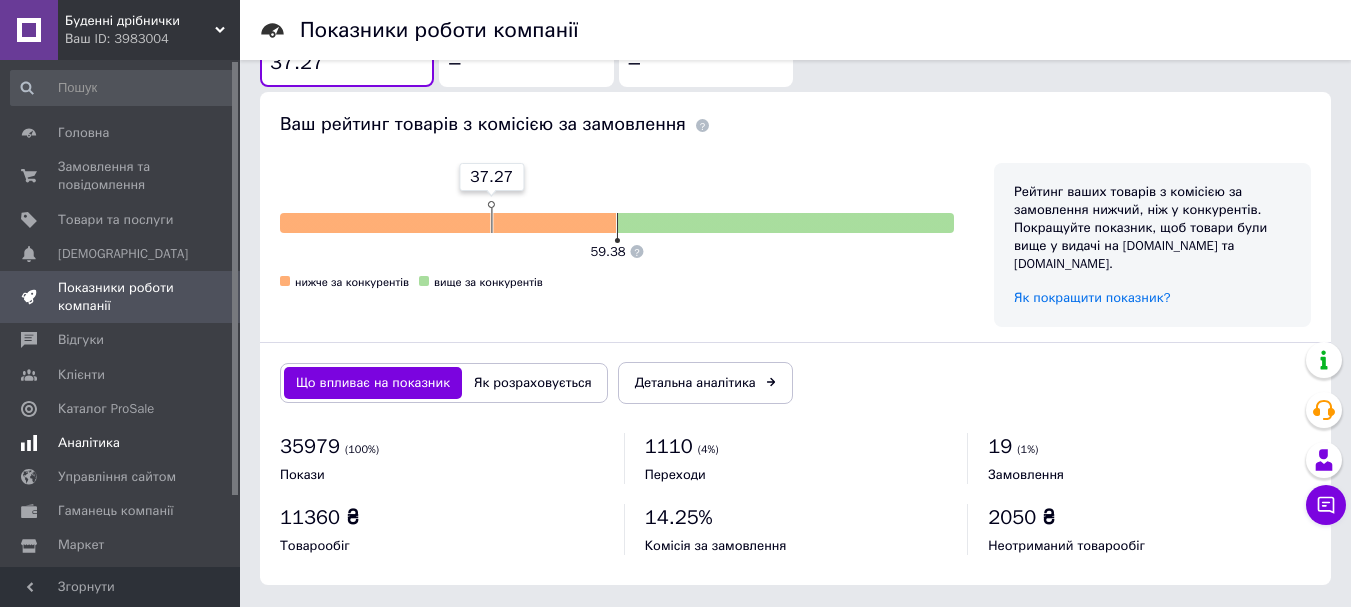 click on "Аналітика" at bounding box center (89, 443) 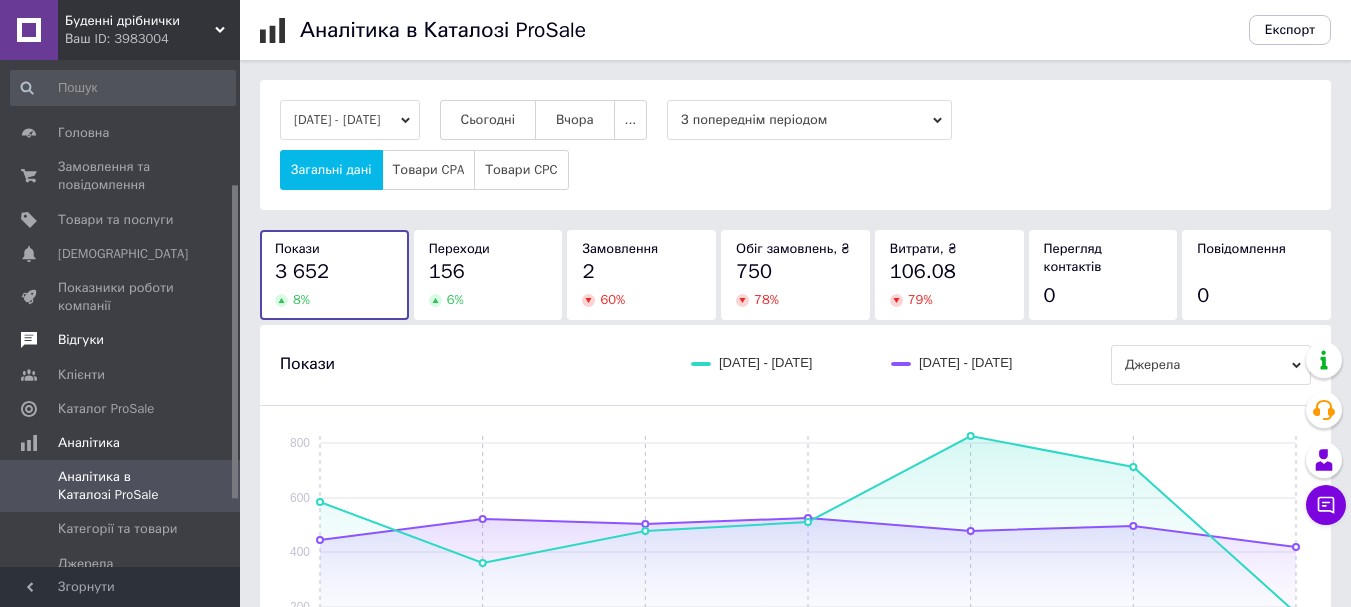 scroll, scrollTop: 300, scrollLeft: 0, axis: vertical 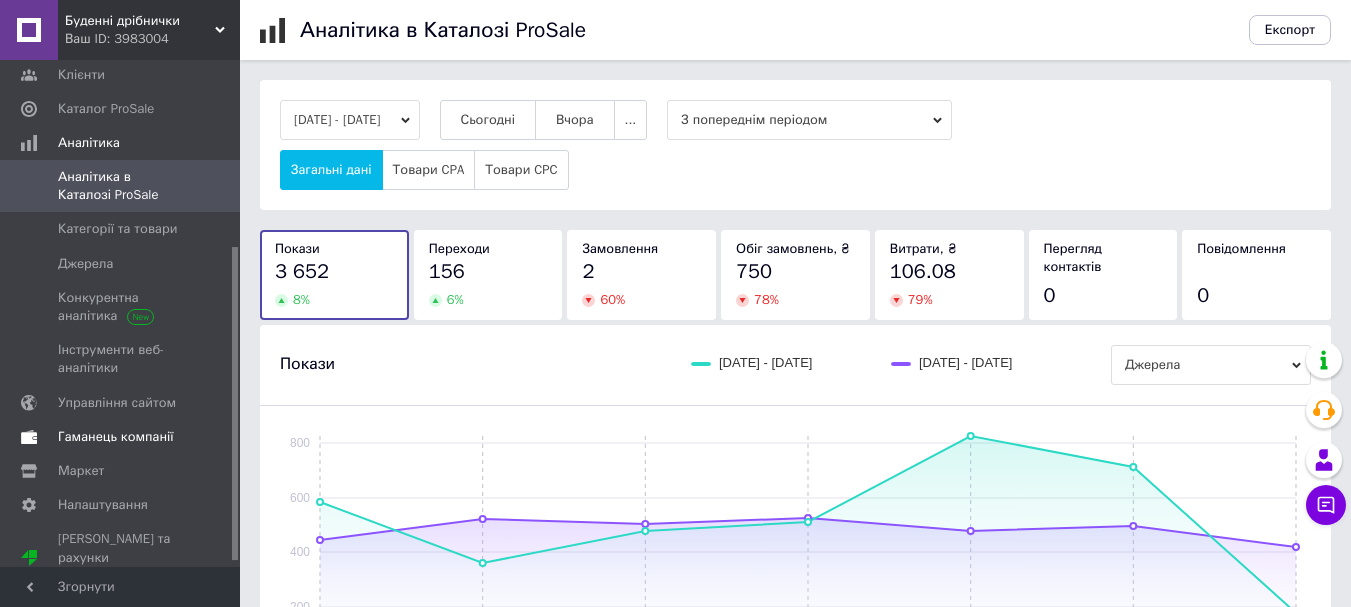 click on "Гаманець компанії" at bounding box center (116, 437) 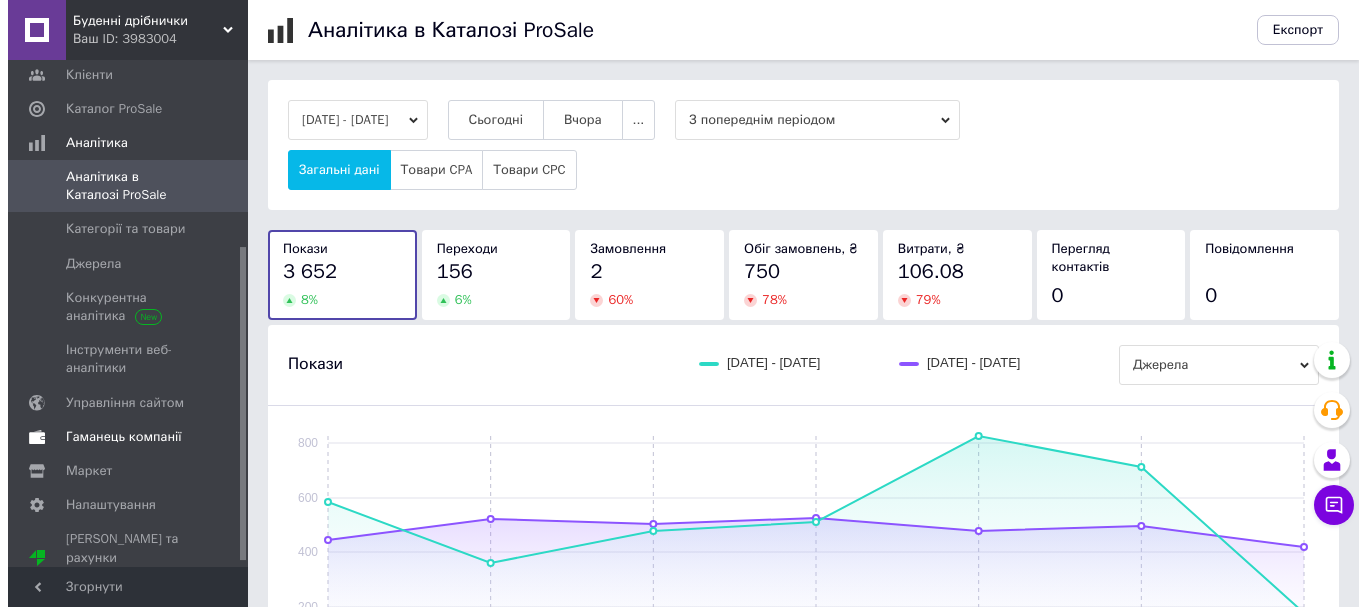 scroll, scrollTop: 135, scrollLeft: 0, axis: vertical 